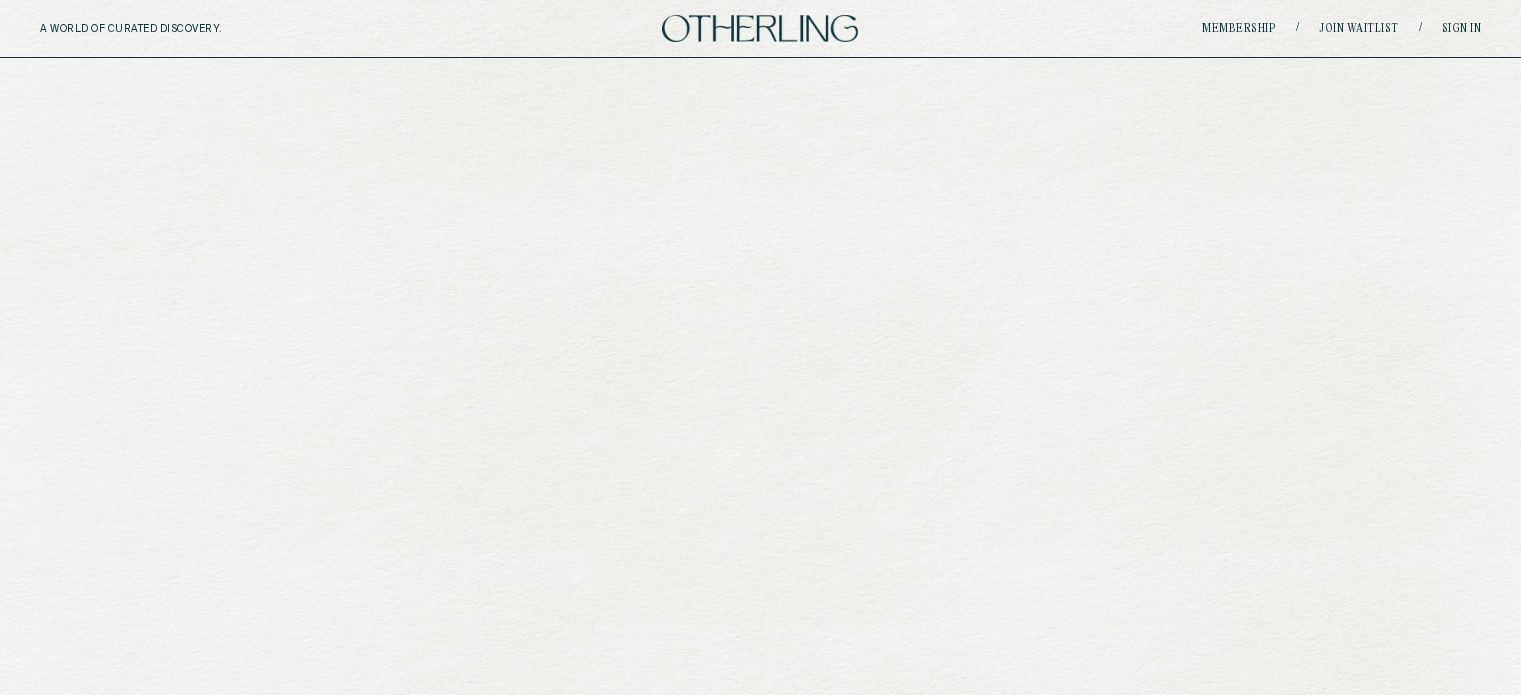 scroll, scrollTop: 0, scrollLeft: 0, axis: both 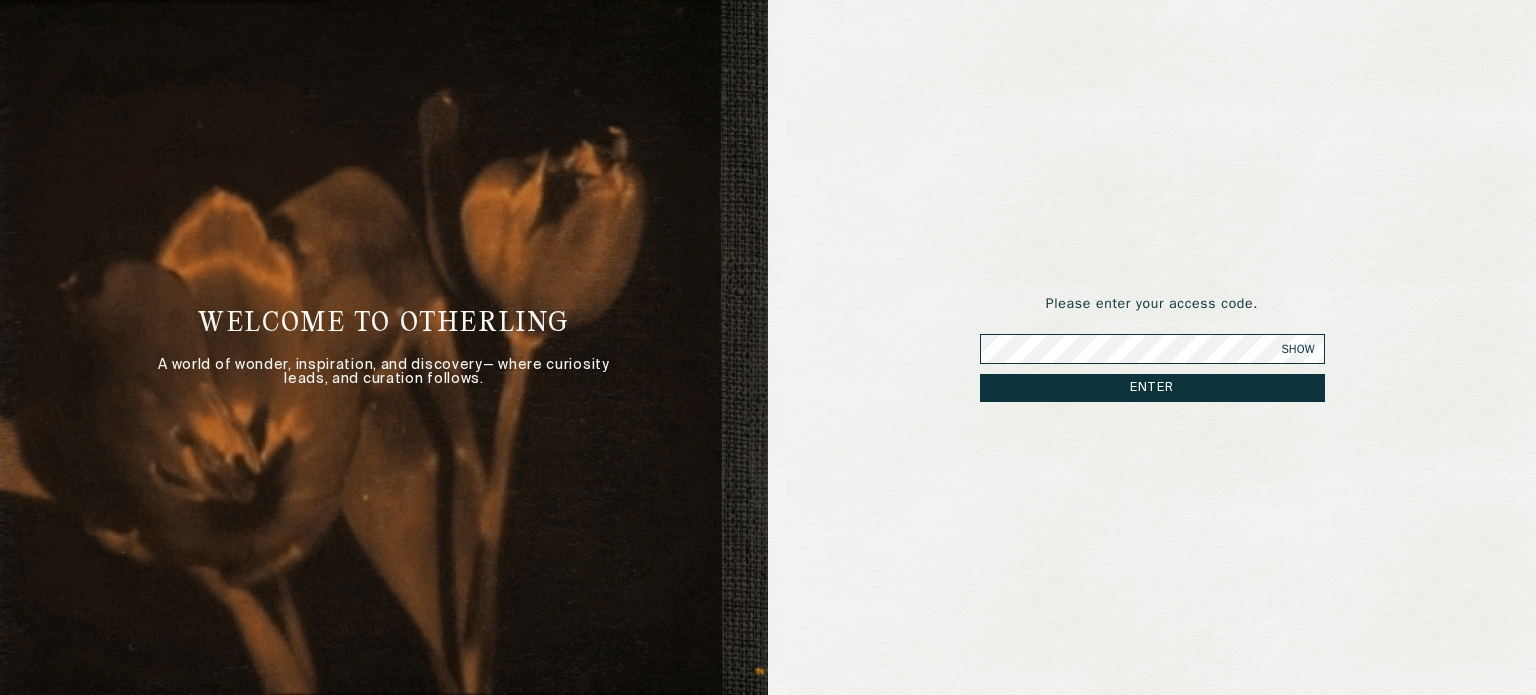 click on "Enter" at bounding box center (1152, 388) 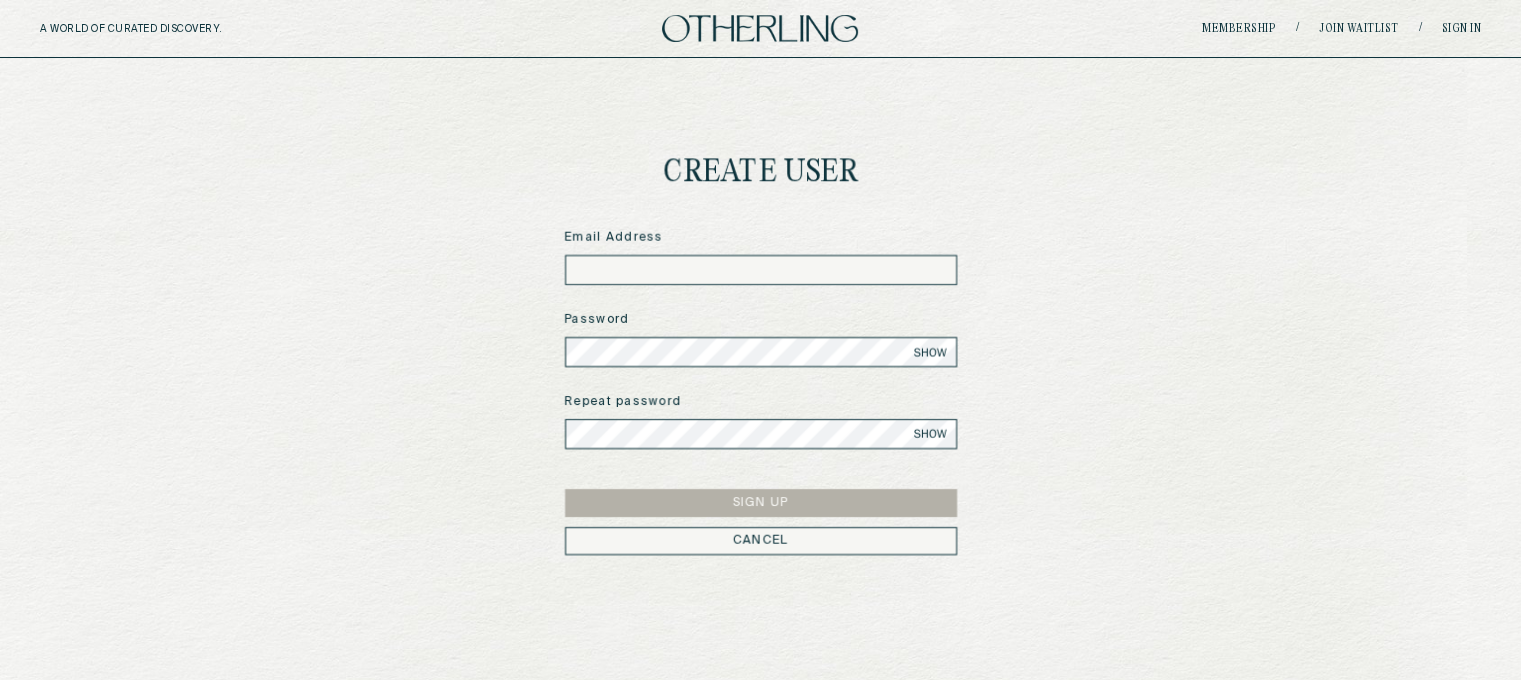 type on "**********" 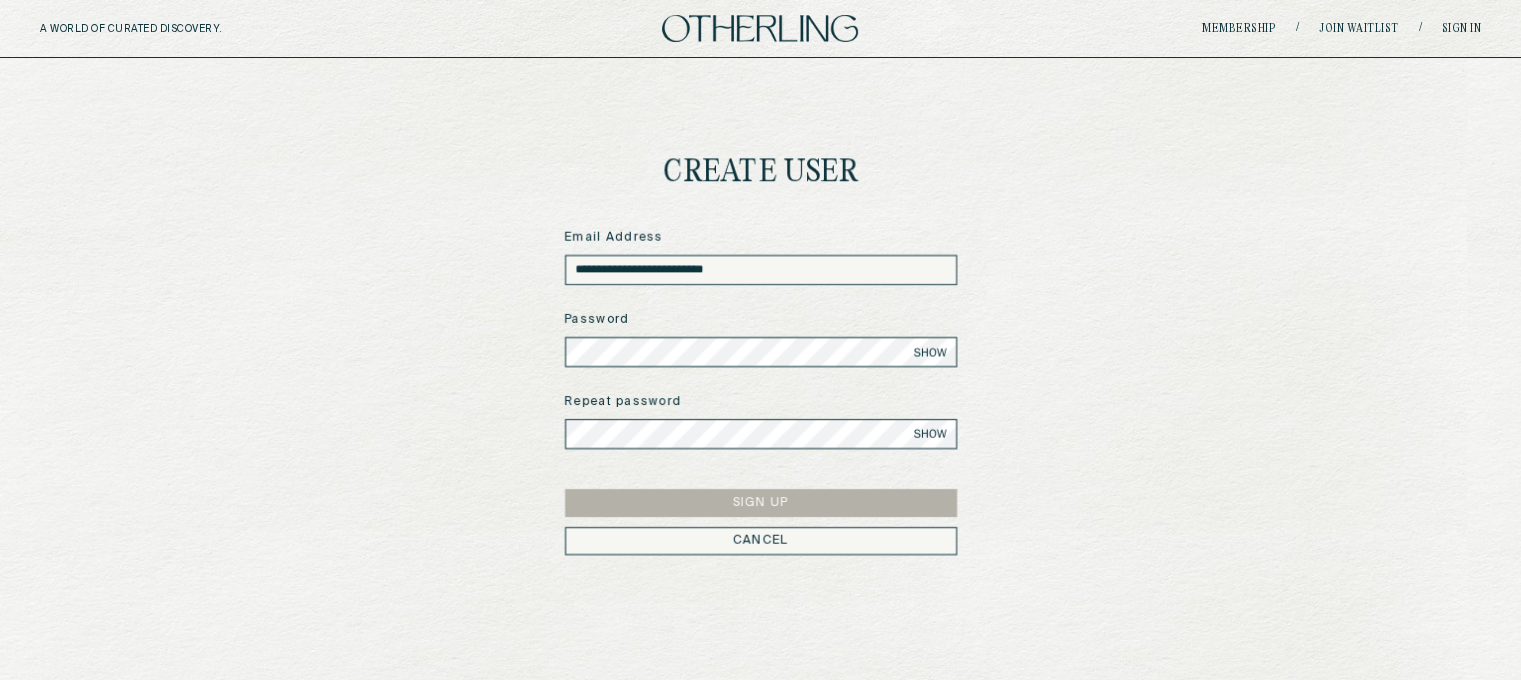 drag, startPoint x: 787, startPoint y: 271, endPoint x: 323, endPoint y: 252, distance: 464.38885 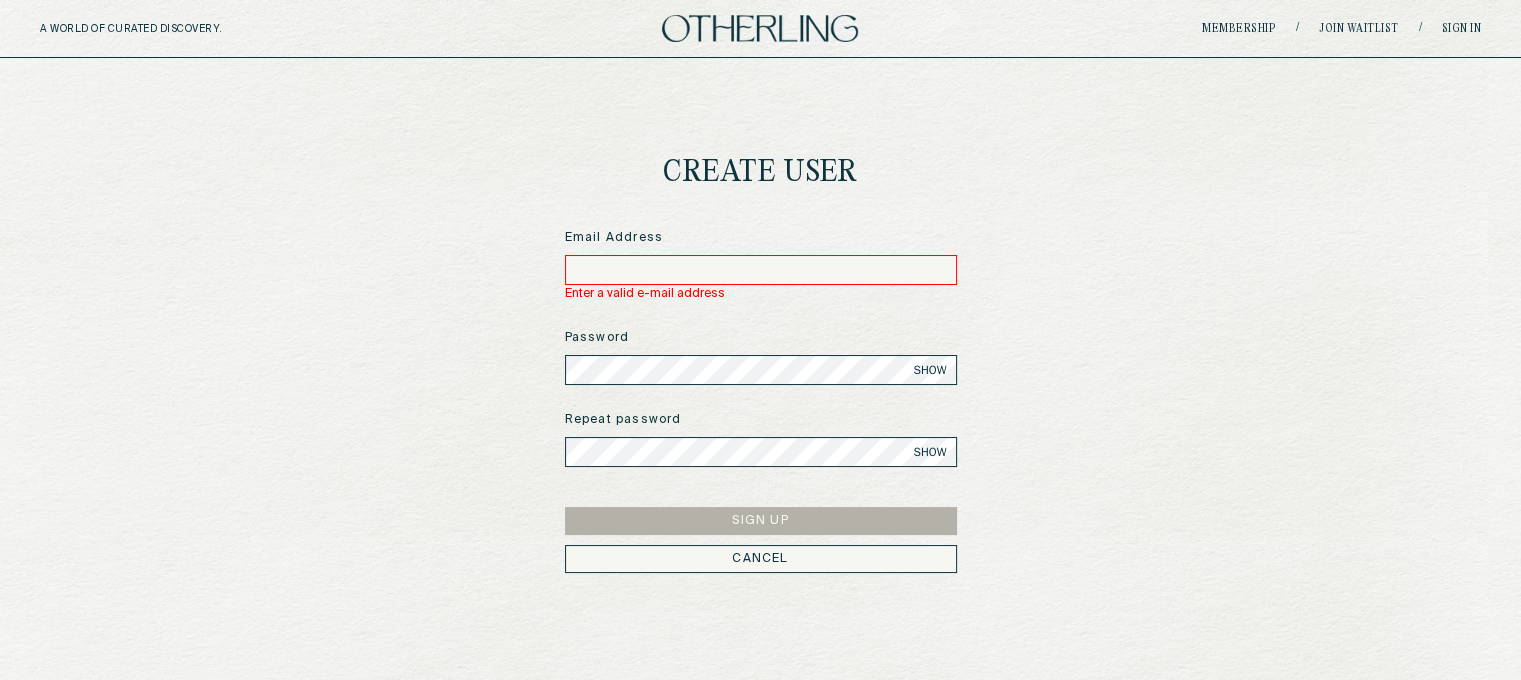 click on "create user Email Address [EMAIL] Password SHOW Repeat password SHOW Sign Up CANCEL" at bounding box center [760, 413] 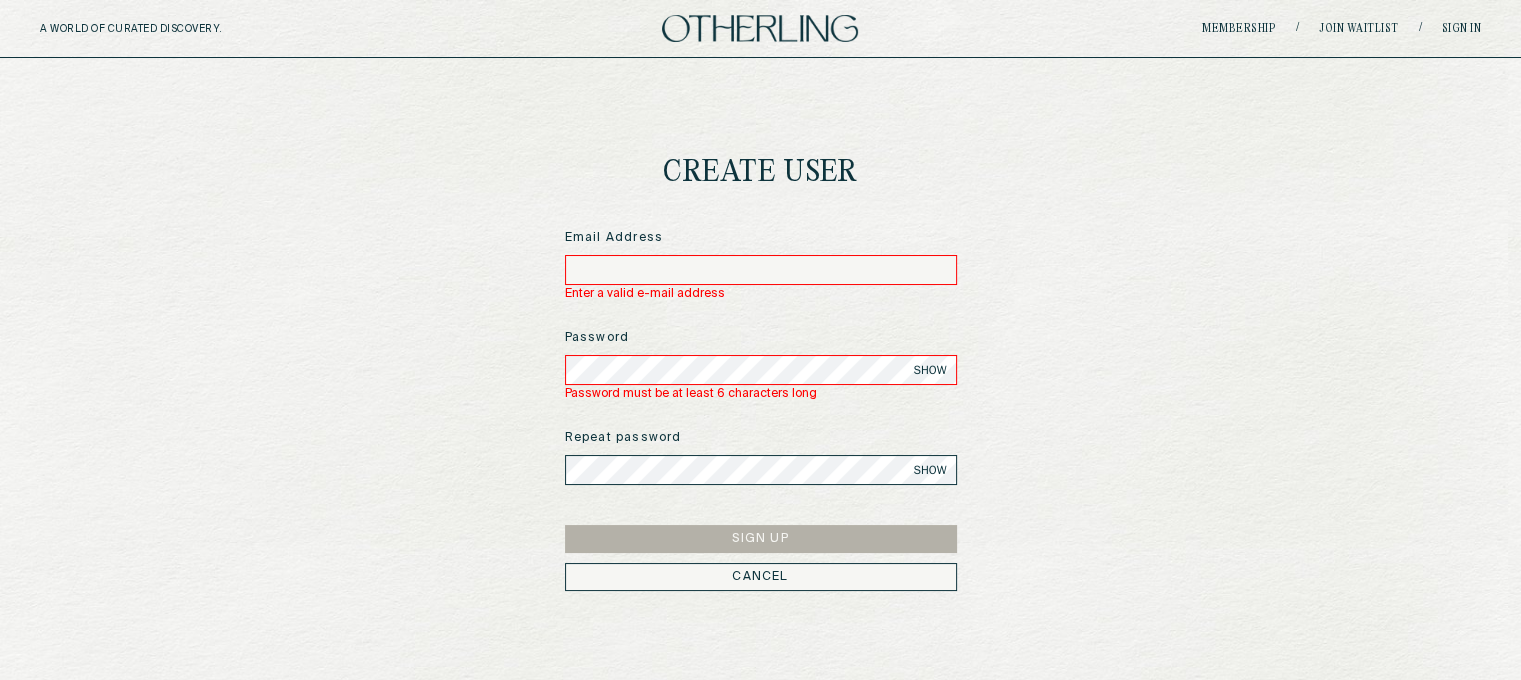 click at bounding box center (761, 270) 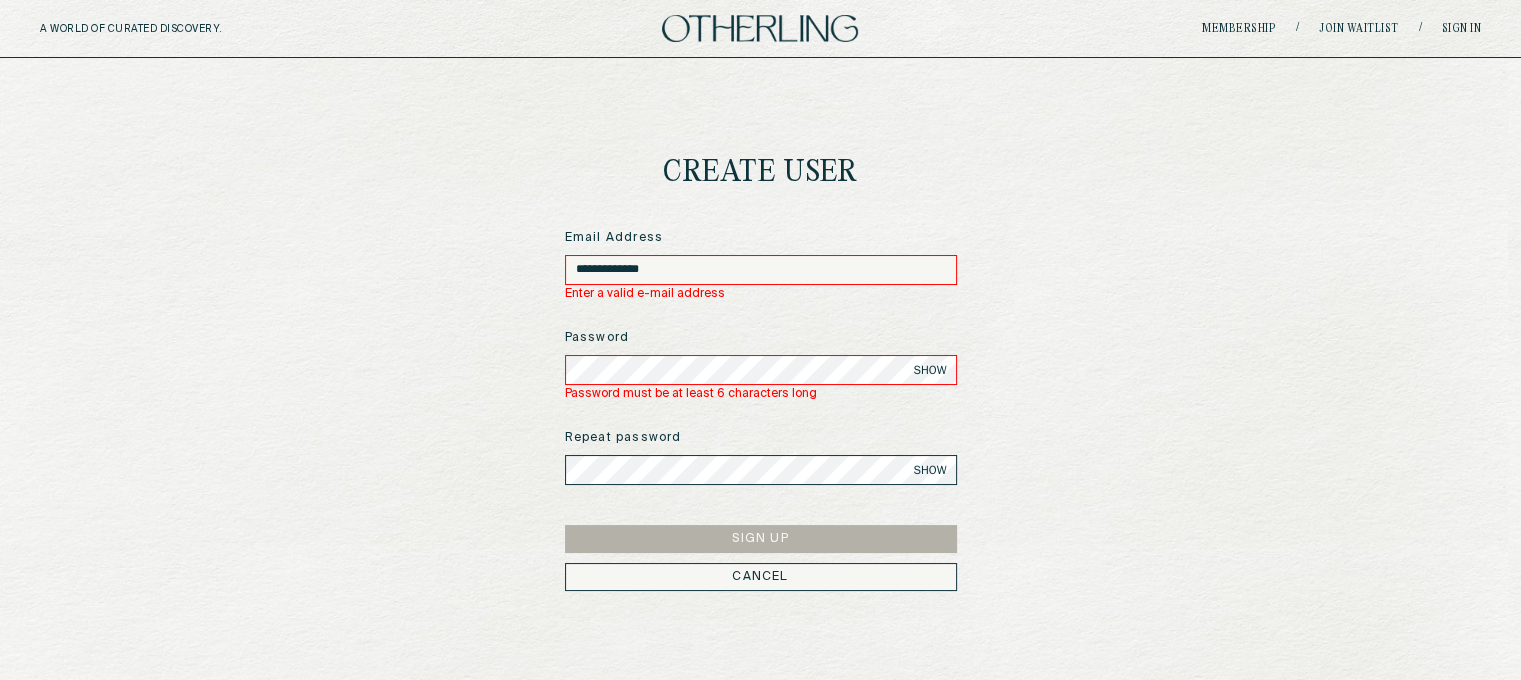 drag, startPoint x: 698, startPoint y: 269, endPoint x: 607, endPoint y: 267, distance: 91.02197 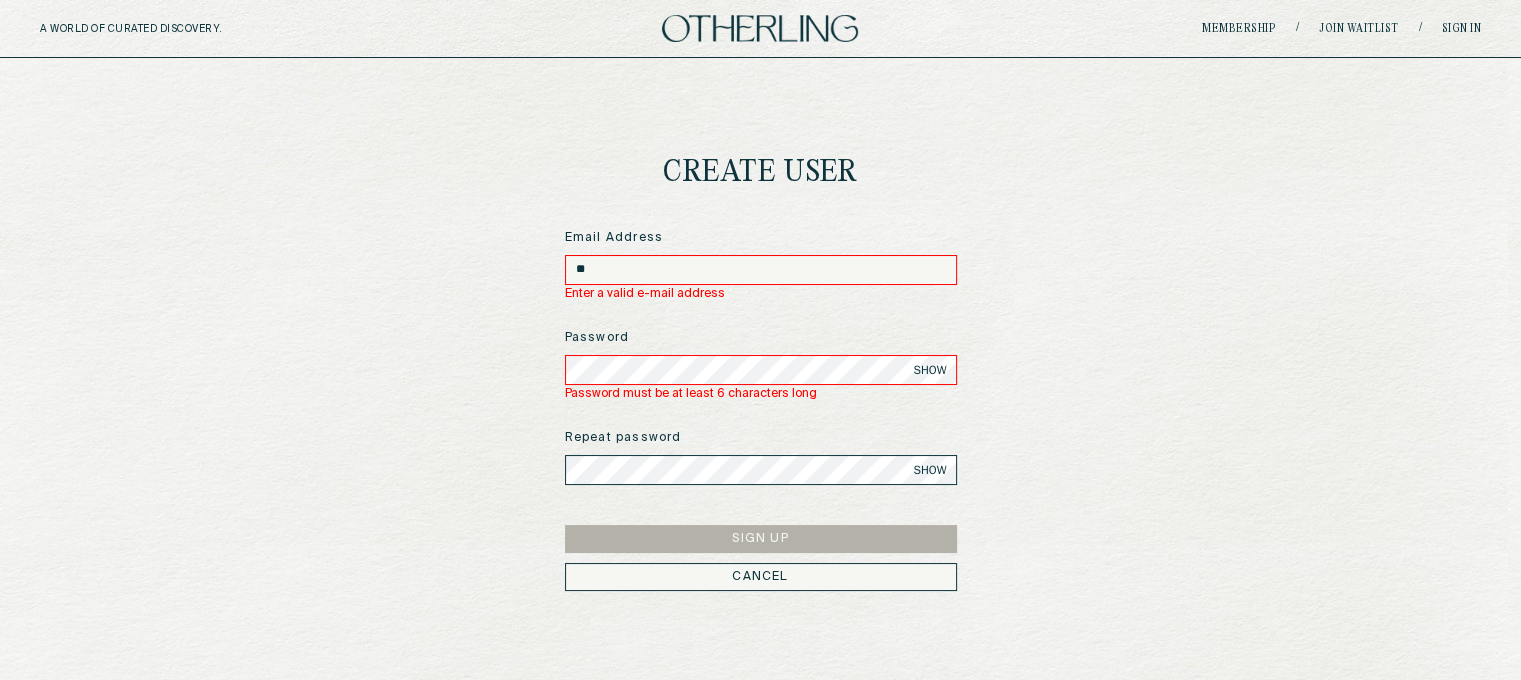 type on "*" 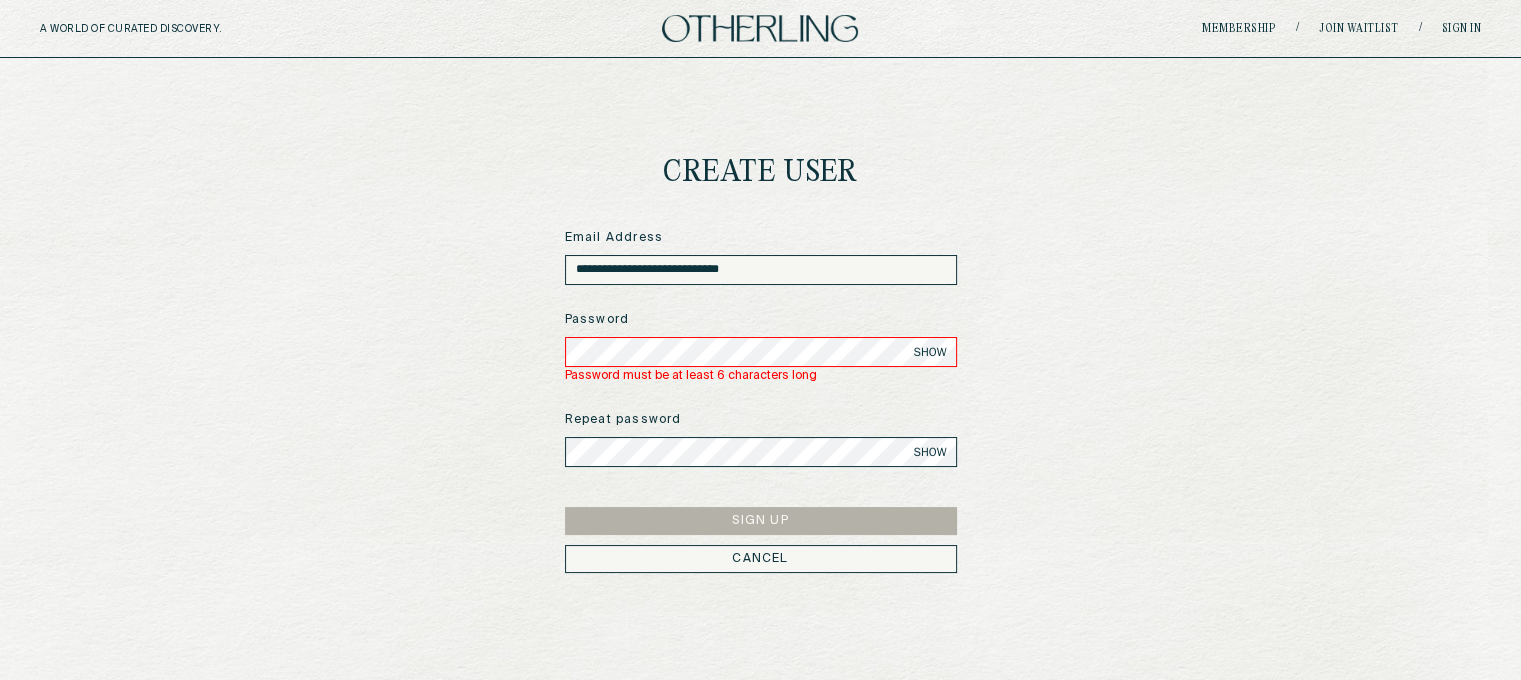 type on "**********" 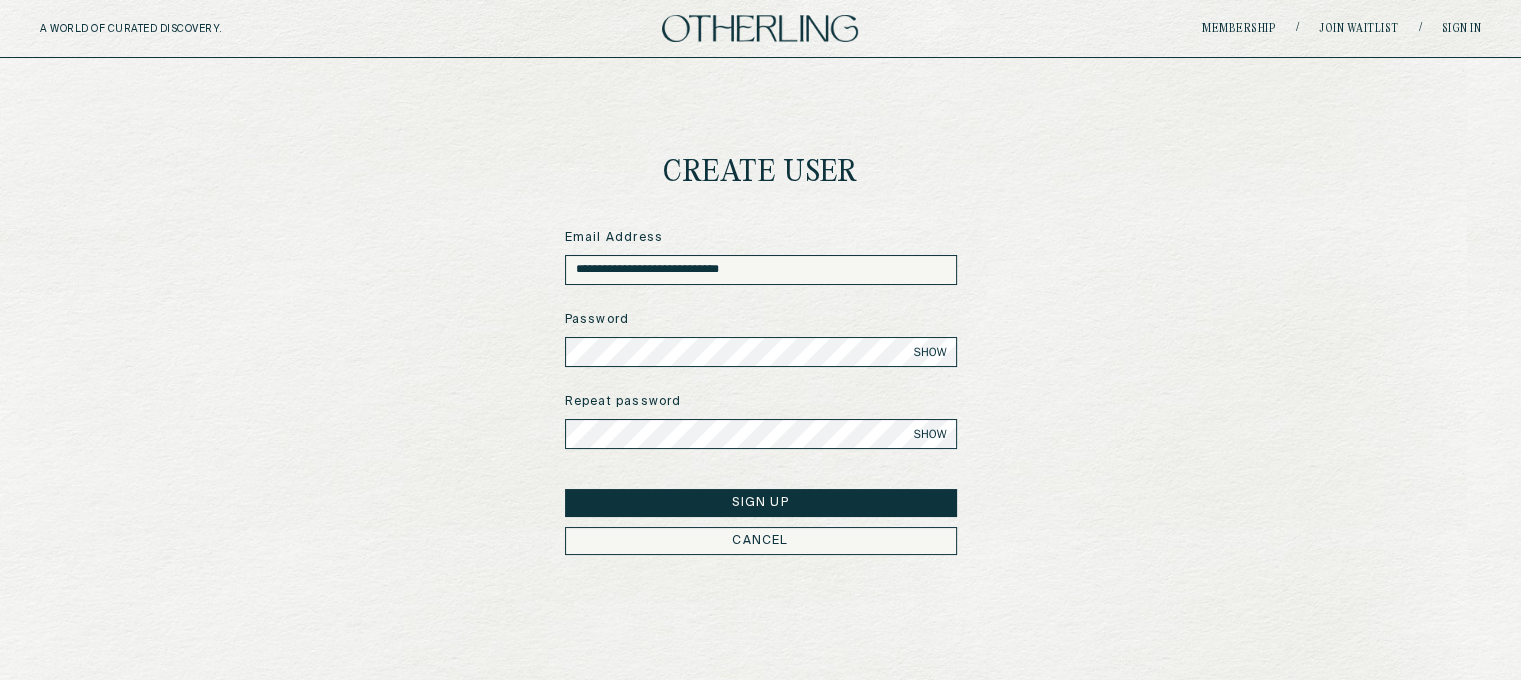 click on "Sign Up" at bounding box center (761, 503) 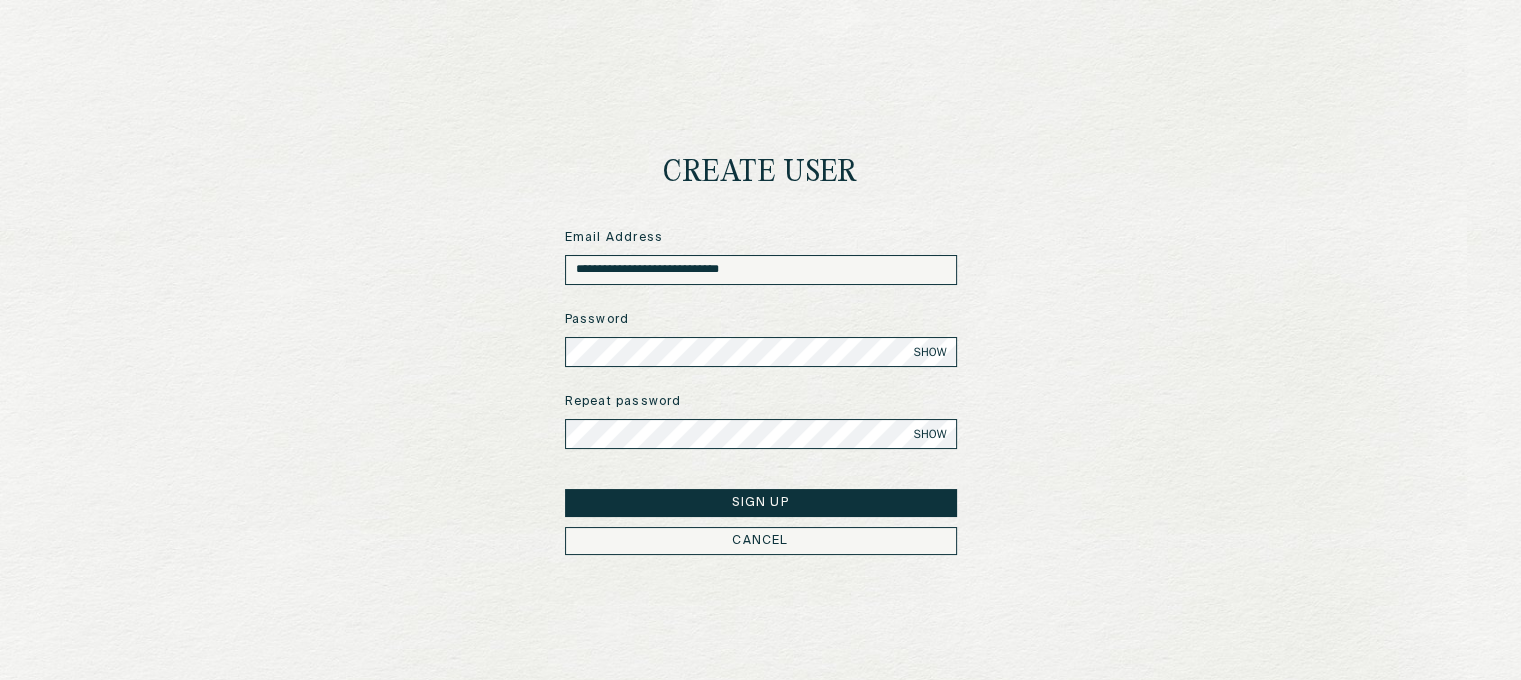 select on "****" 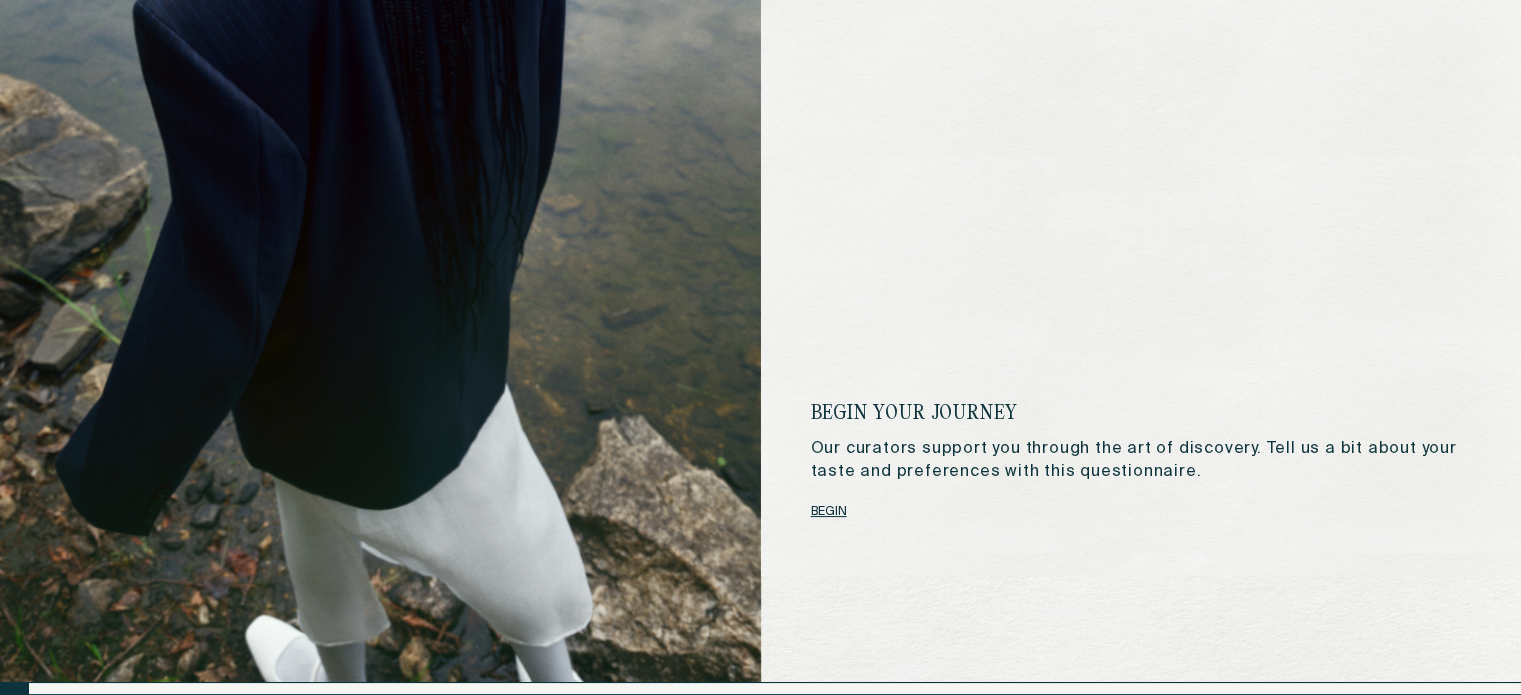 scroll, scrollTop: 120, scrollLeft: 0, axis: vertical 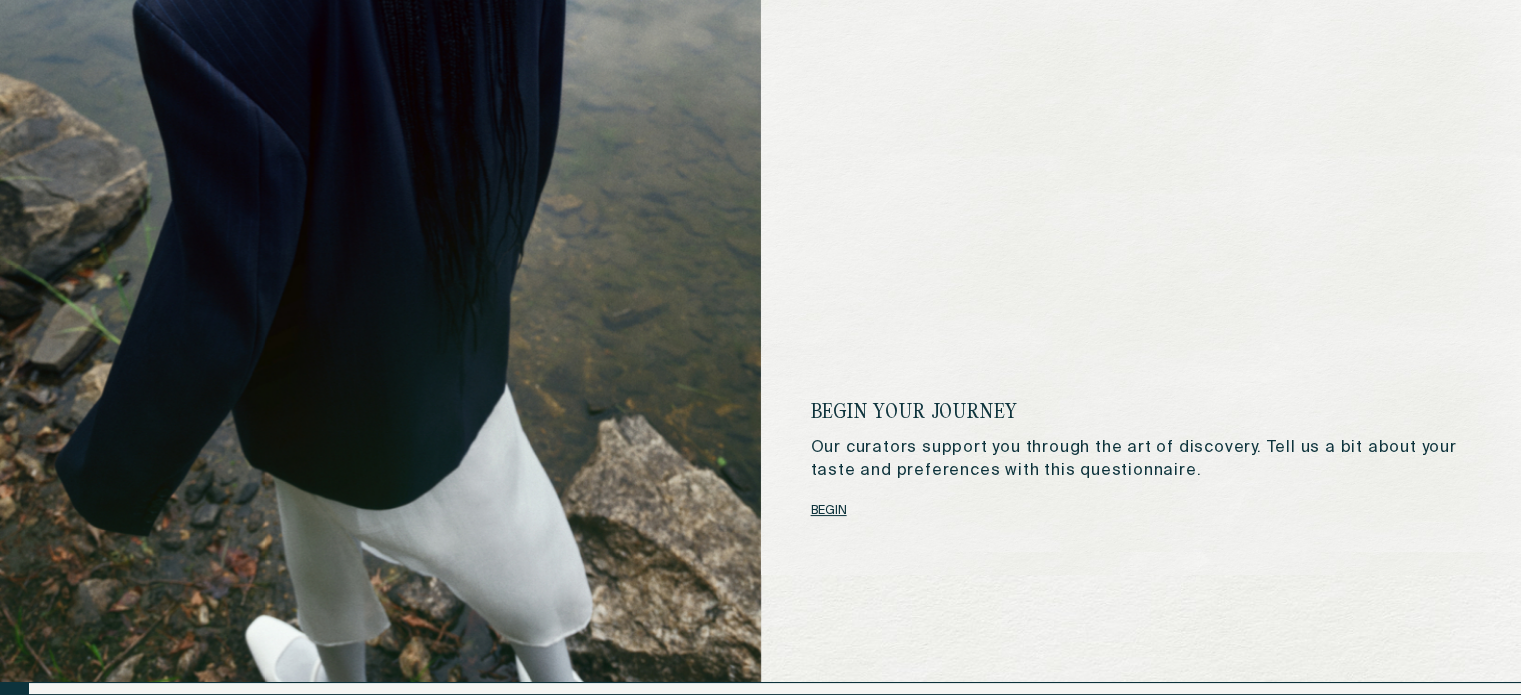 click on "begin" at bounding box center (829, 511) 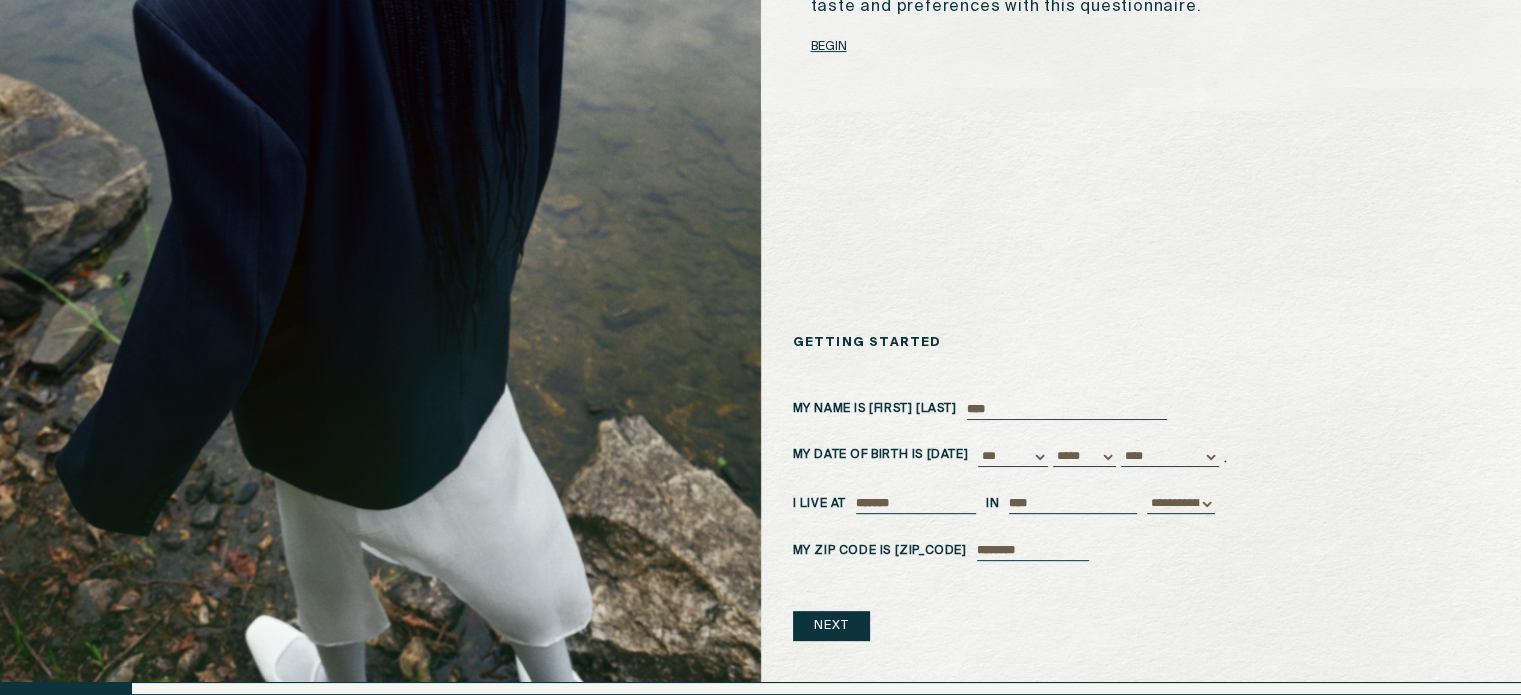 scroll, scrollTop: 695, scrollLeft: 0, axis: vertical 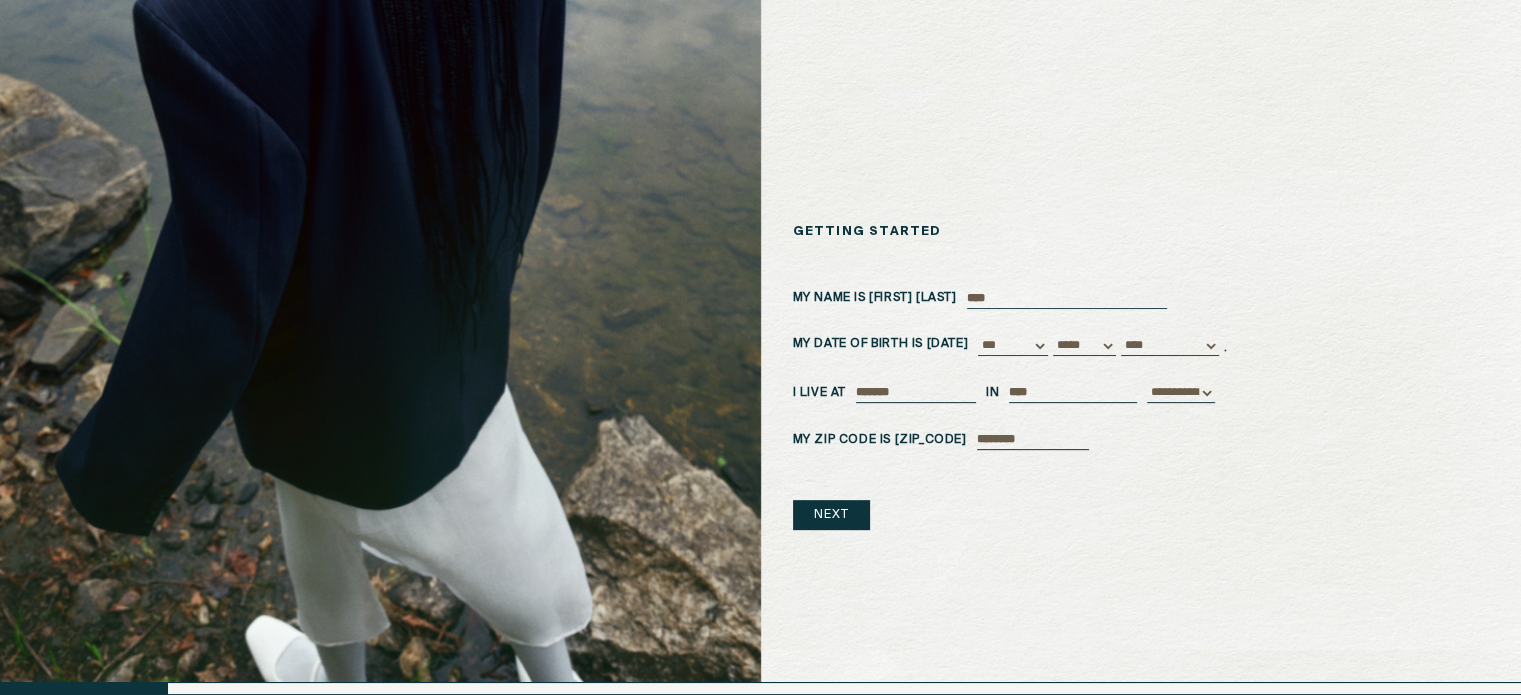 click at bounding box center (1067, 299) 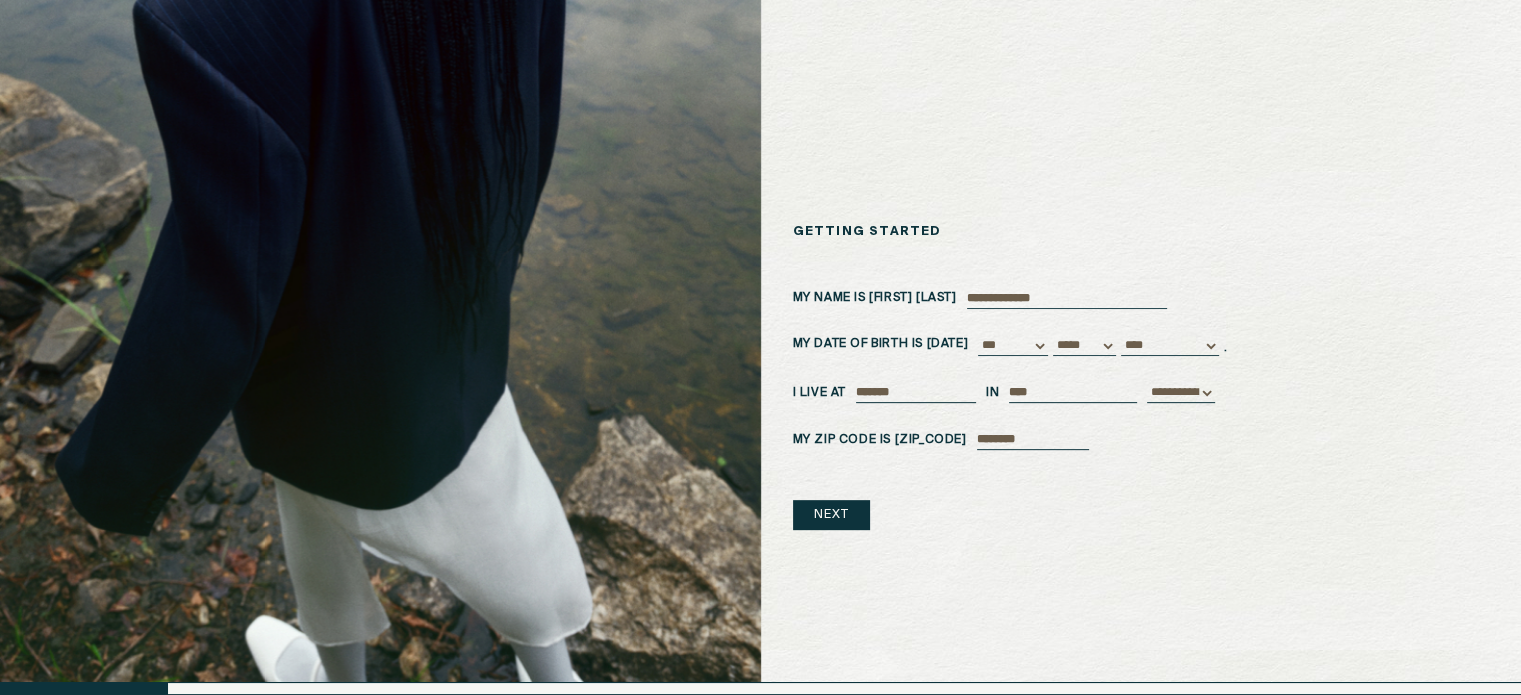 click on "[NAME] [ADDRESS] [CITY] [STATE] [ZIP_CODE]" at bounding box center (1013, 346) 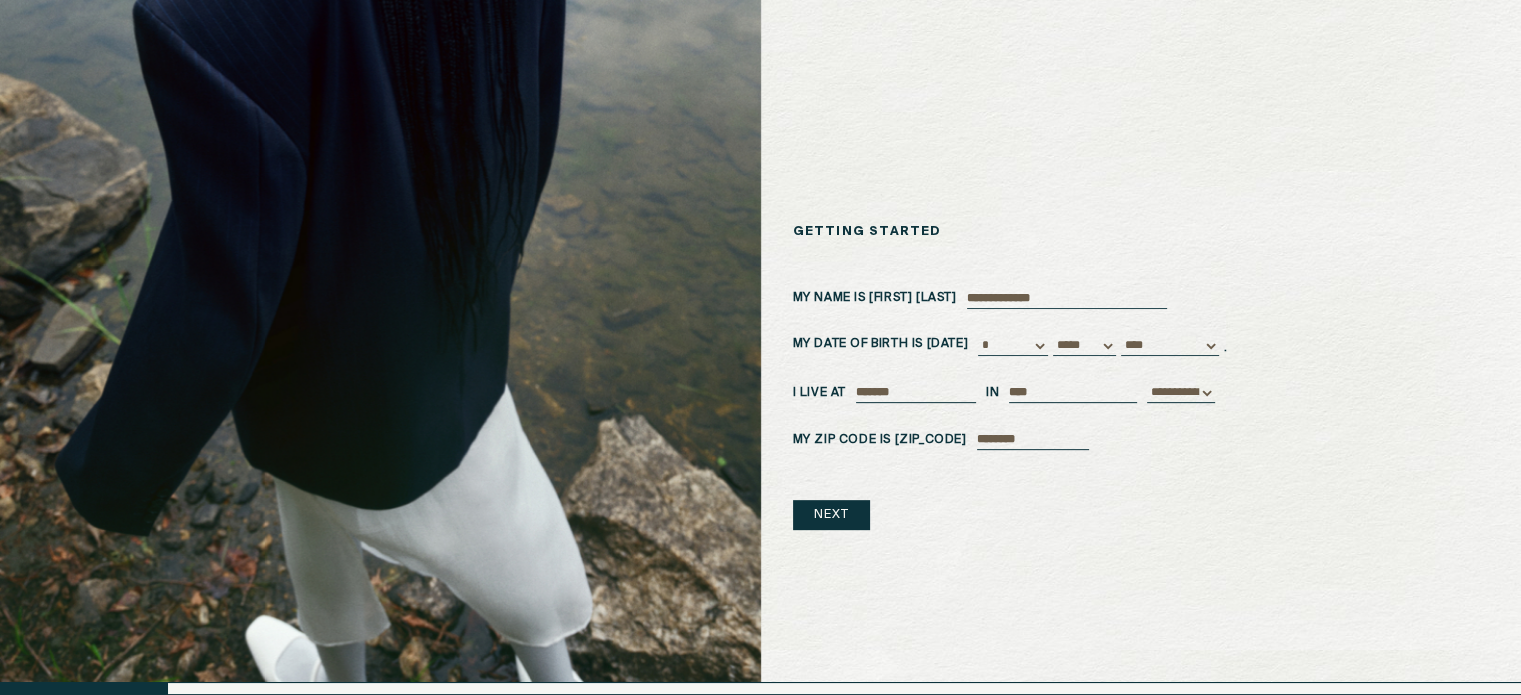click on "[NAME] [ADDRESS] [CITY] [STATE] [ZIP_CODE]" at bounding box center [1013, 346] 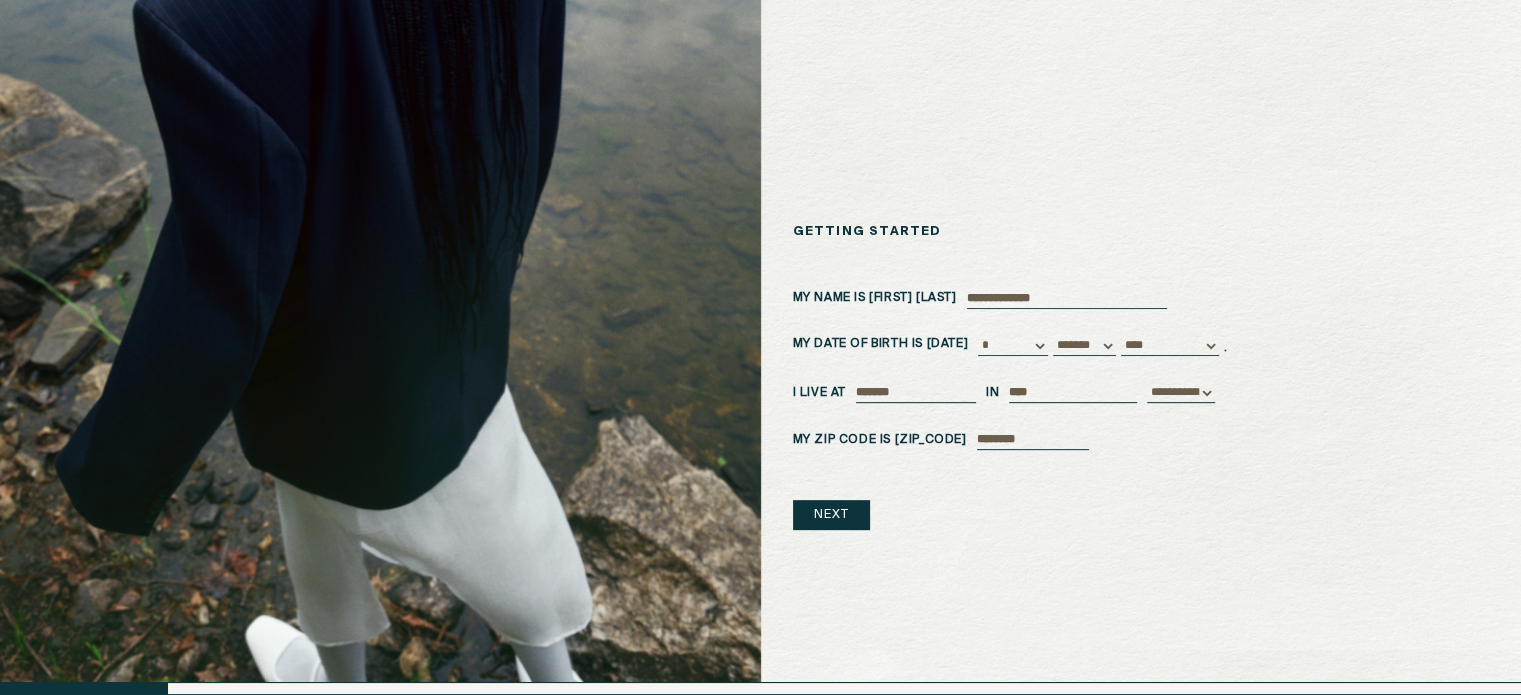 click on "[NAME] [ADDRESS] [CITY] [STATE] [ZIP_CODE]" at bounding box center [1084, 346] 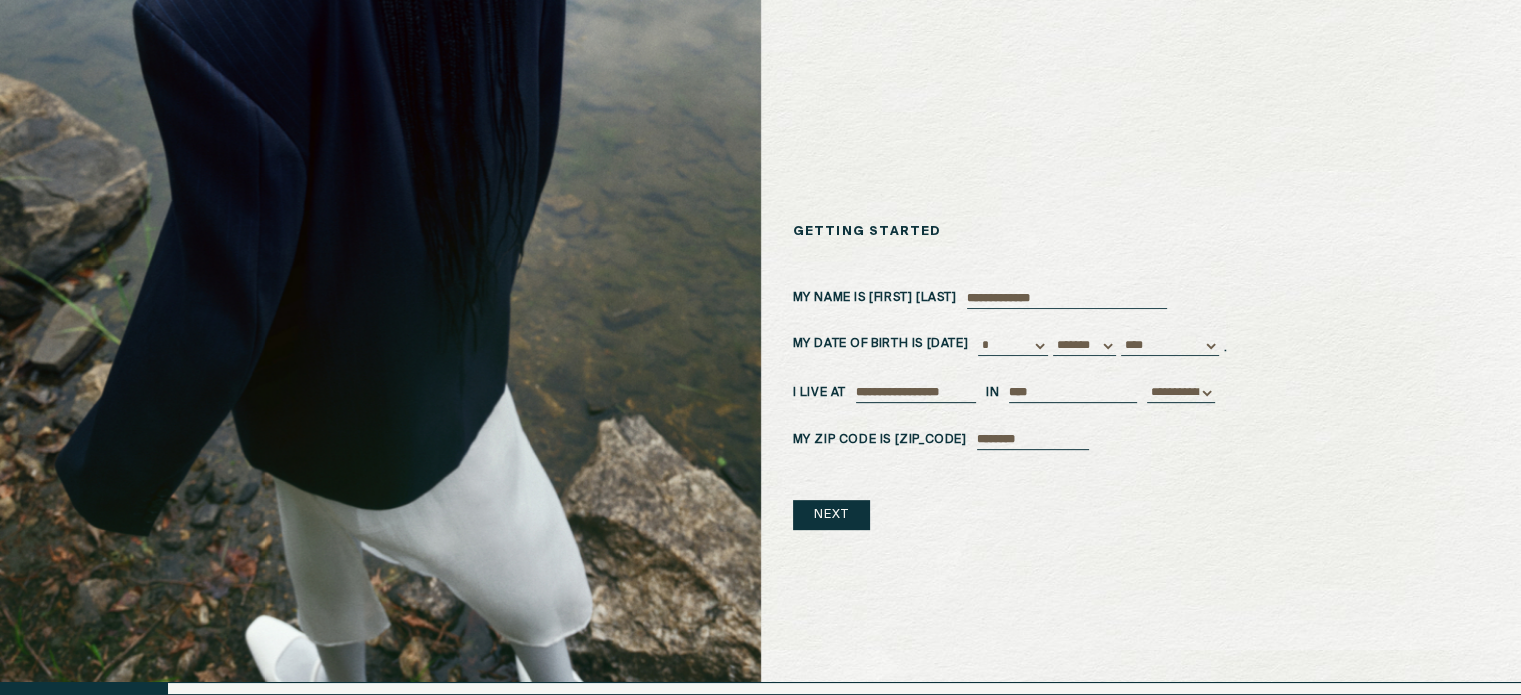 click at bounding box center [1073, 393] 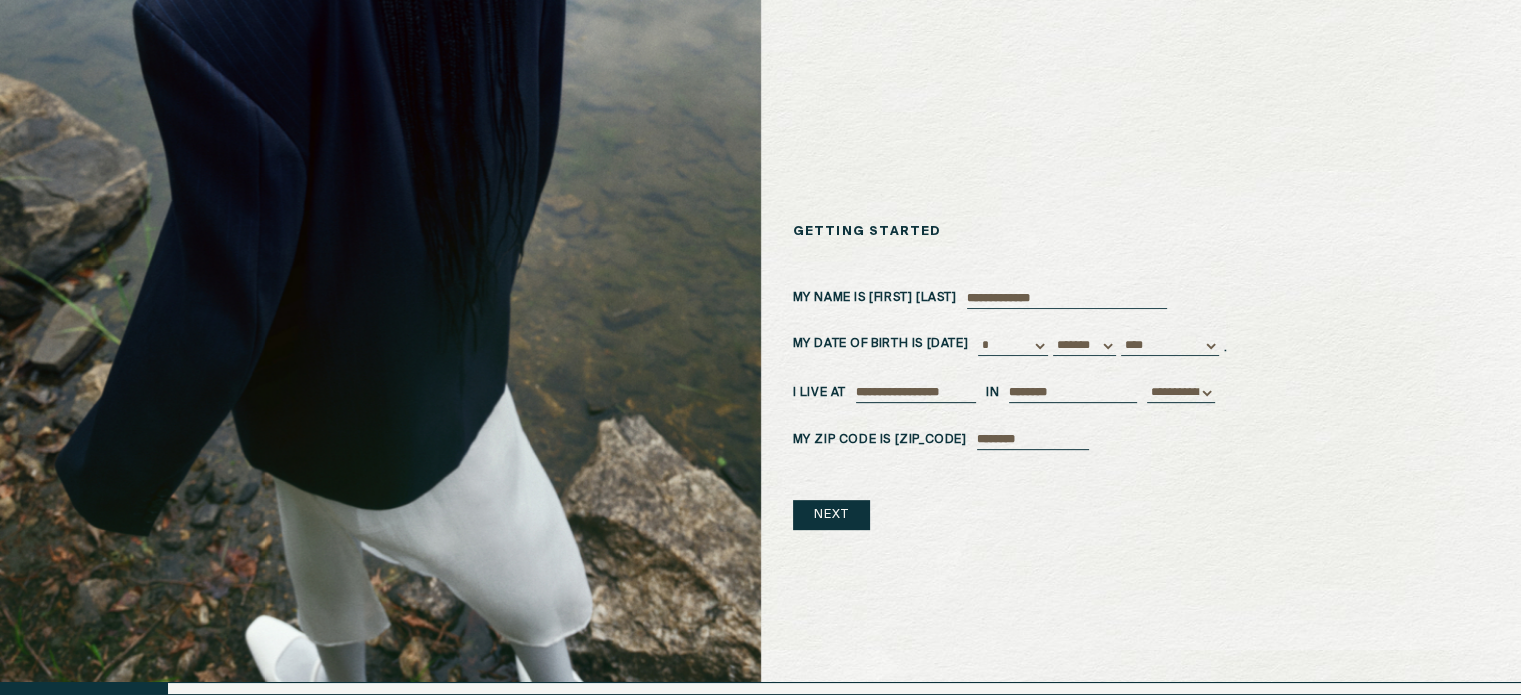 click on "[ADDRESS] [CITY] [STATE] [ZIP_CODE]" at bounding box center (1181, 393) 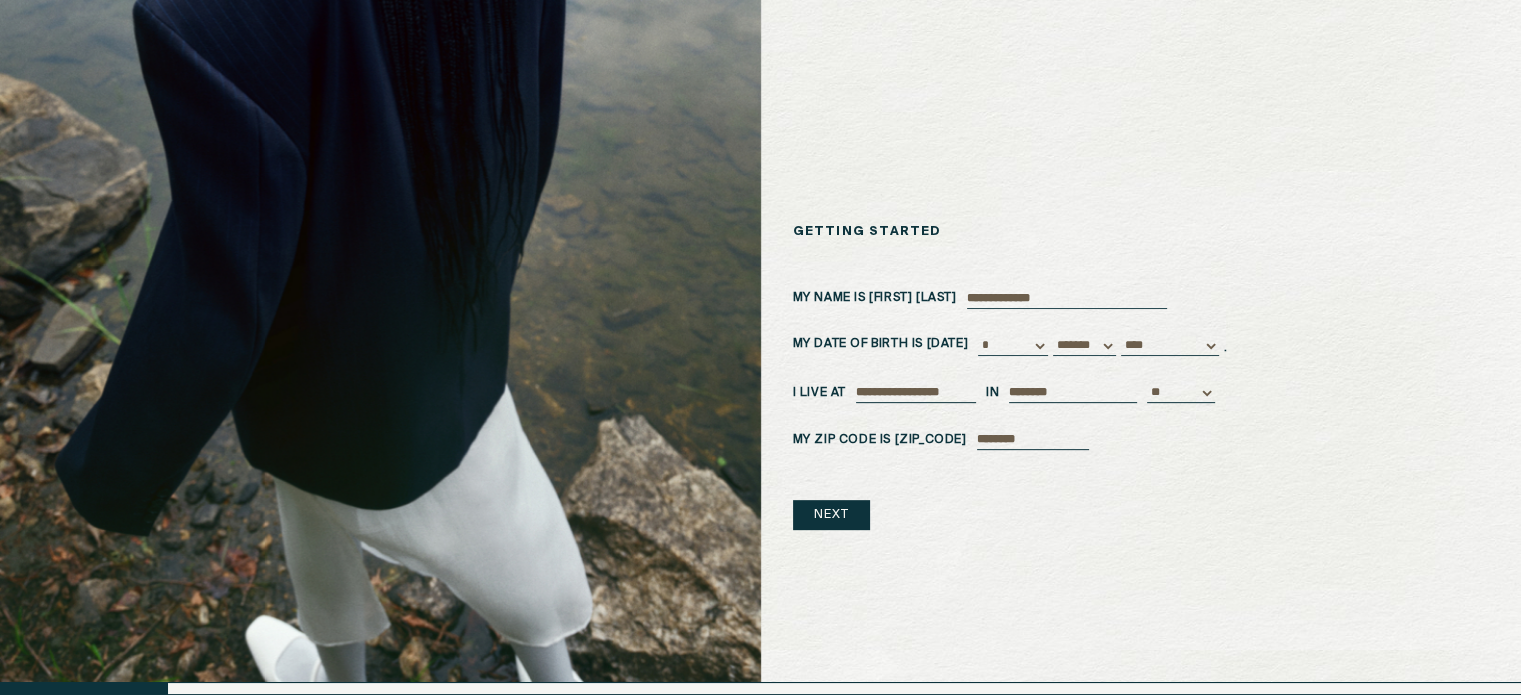 click on "[ADDRESS] [CITY] [STATE] [ZIP_CODE]" at bounding box center [1181, 393] 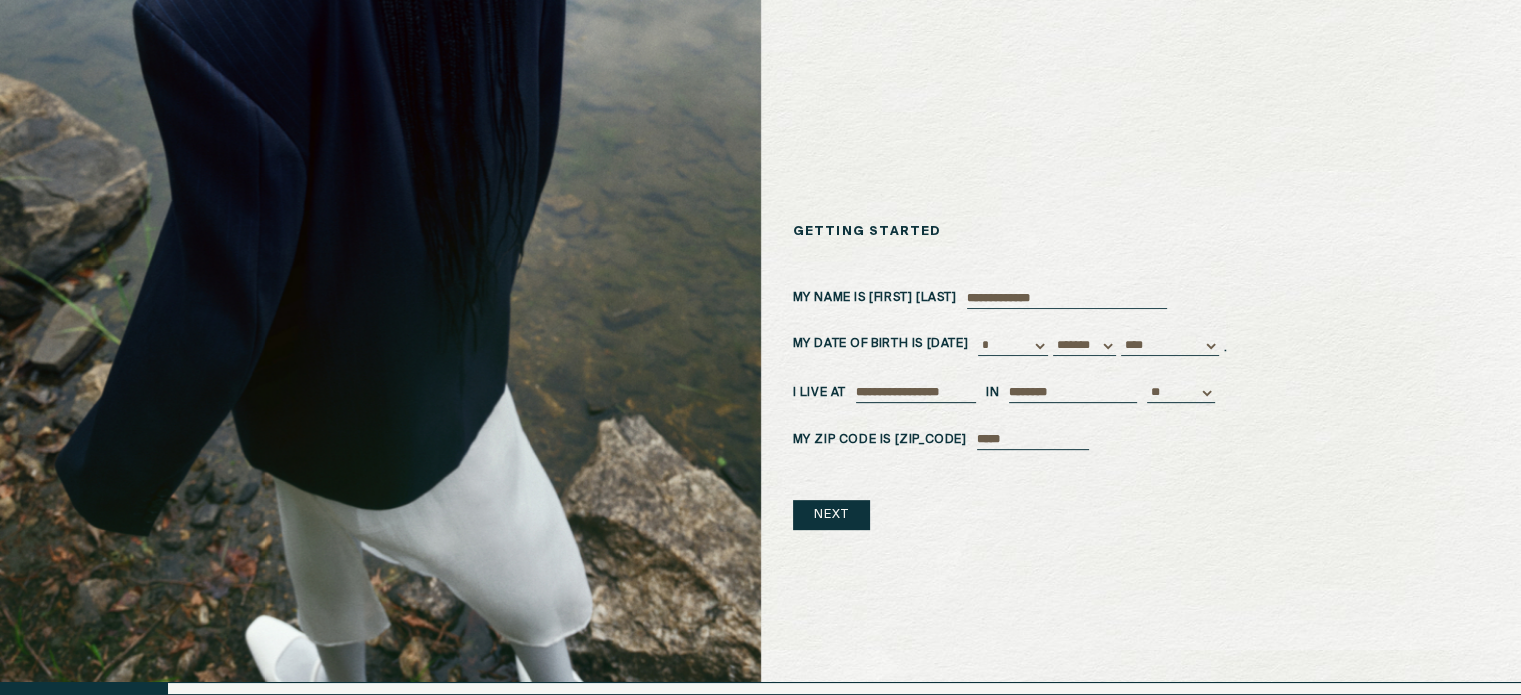 type on "*****" 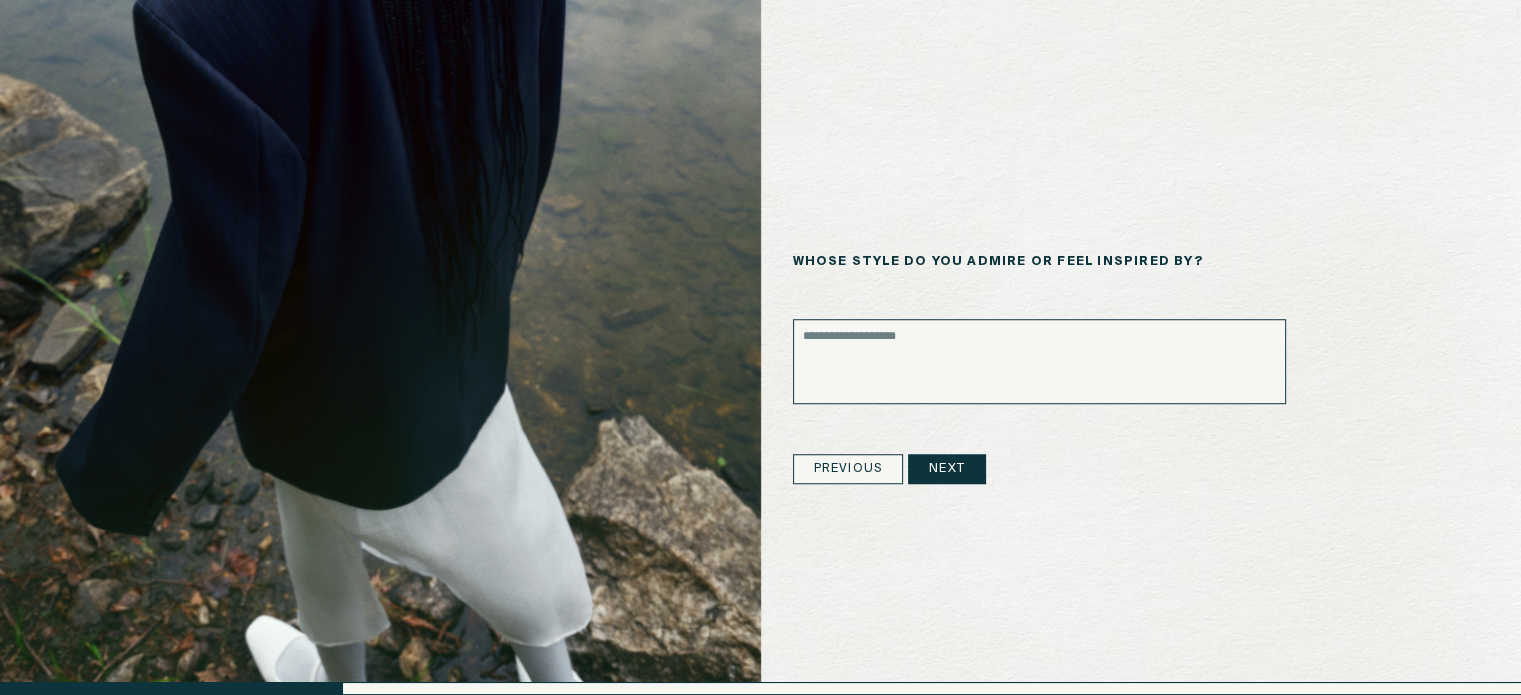 scroll, scrollTop: 1422, scrollLeft: 0, axis: vertical 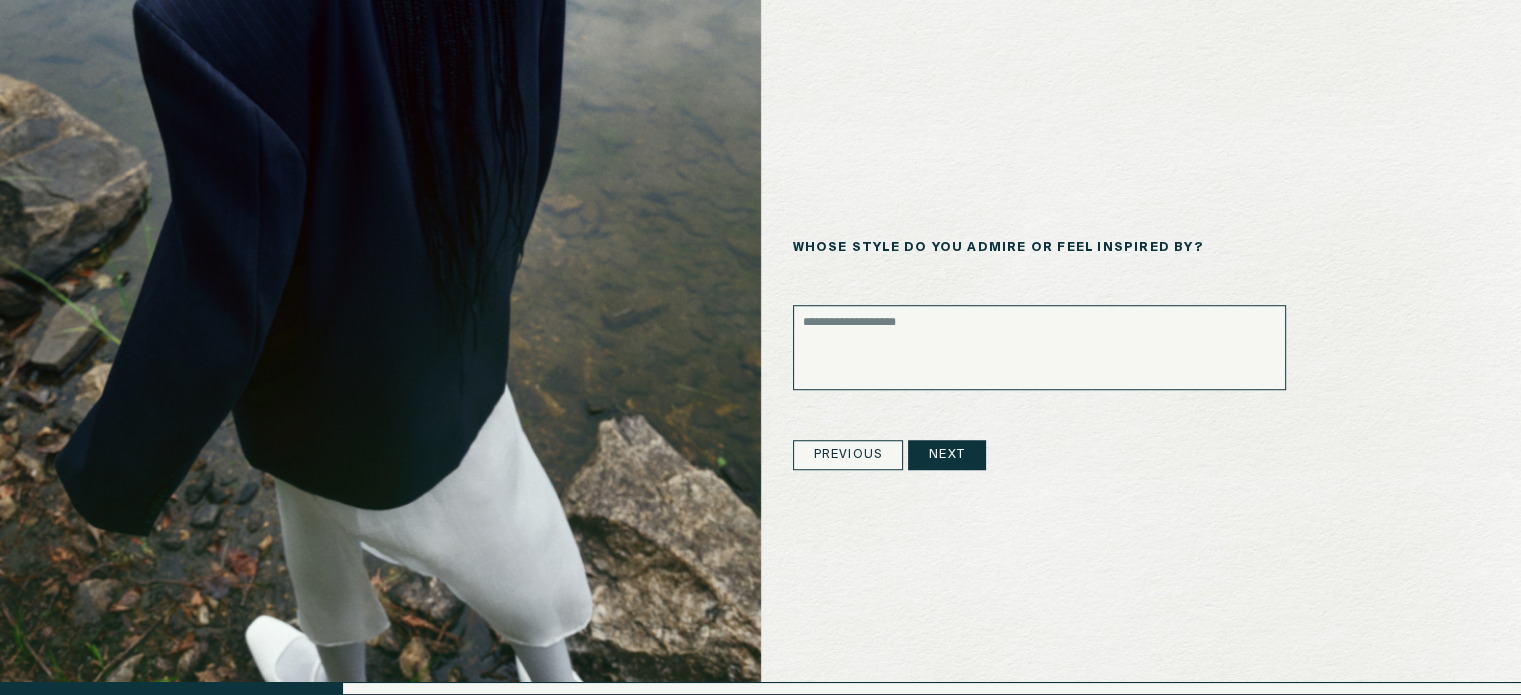 click at bounding box center (1039, 347) 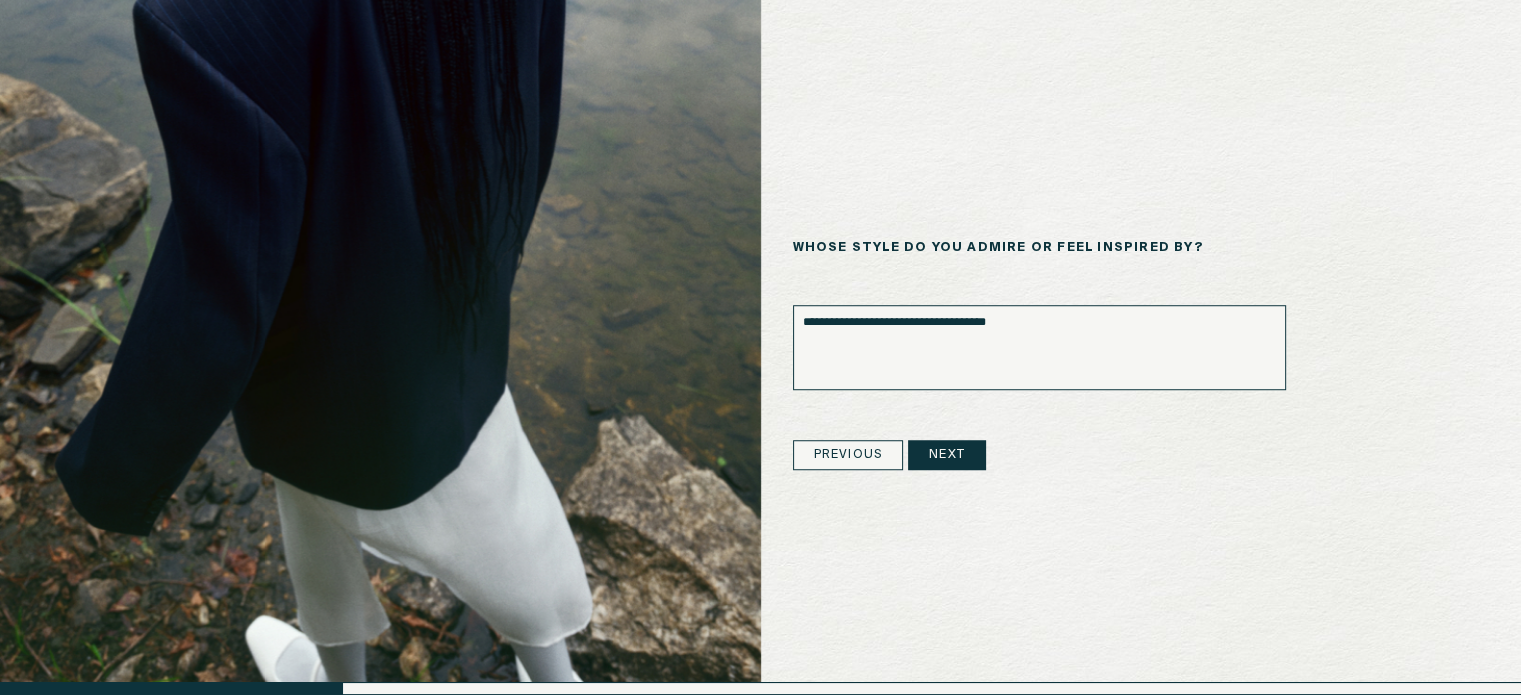 type on "**********" 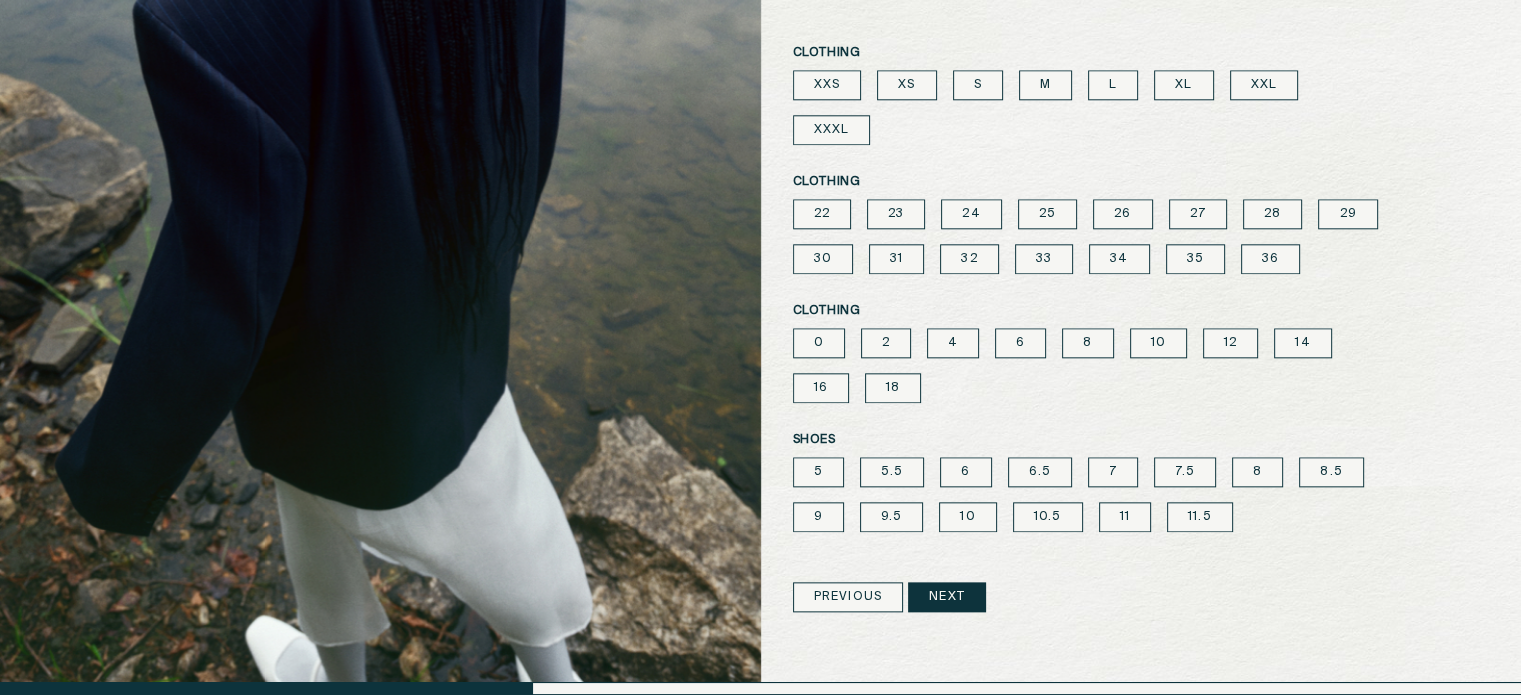 scroll, scrollTop: 2204, scrollLeft: 0, axis: vertical 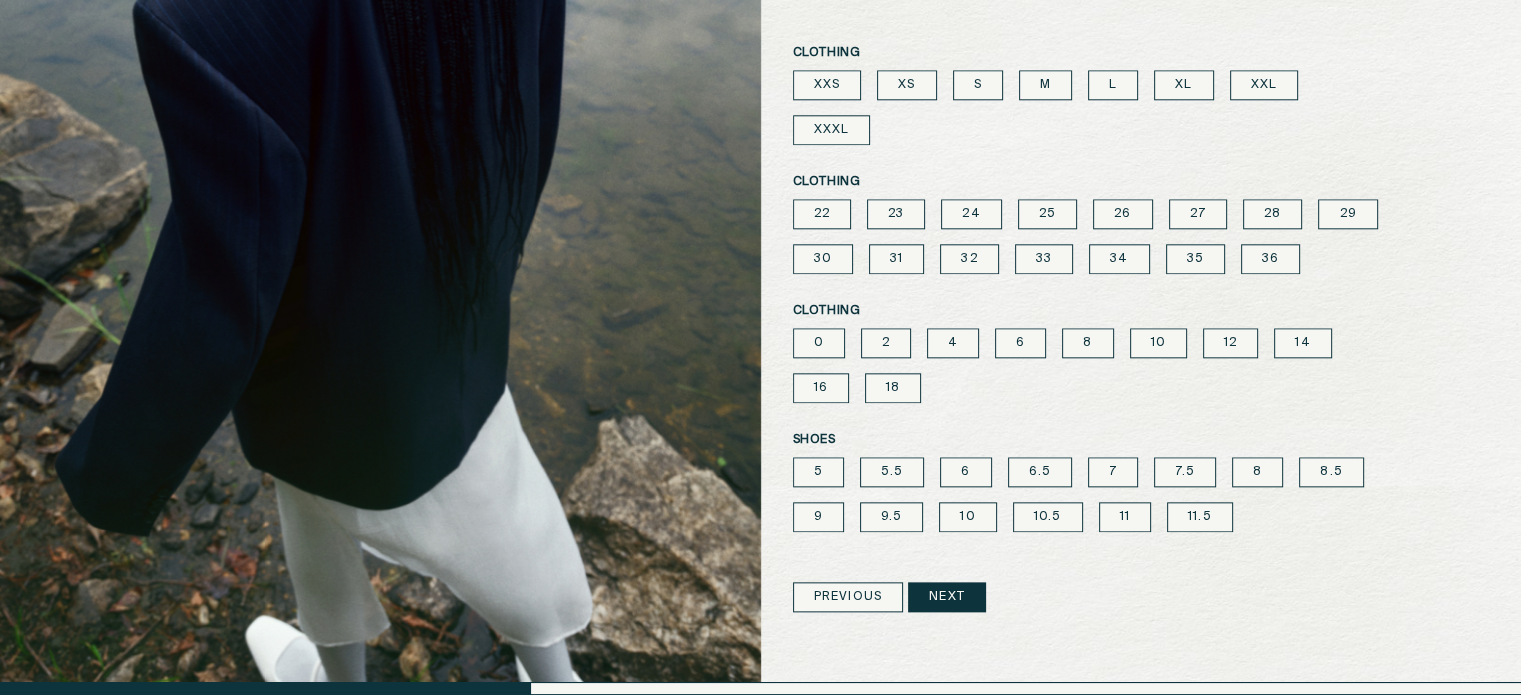 click on "S" at bounding box center (978, 85) 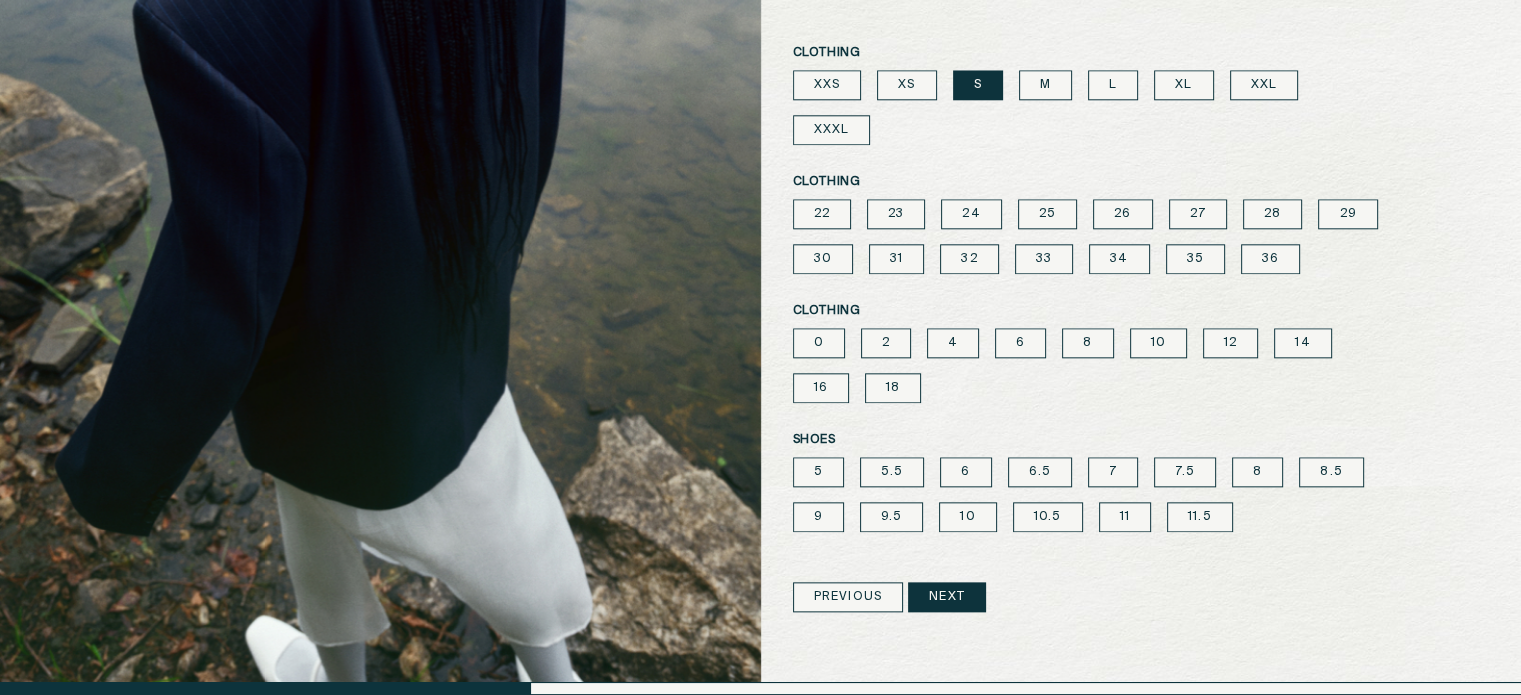 click on "27" at bounding box center (1198, 214) 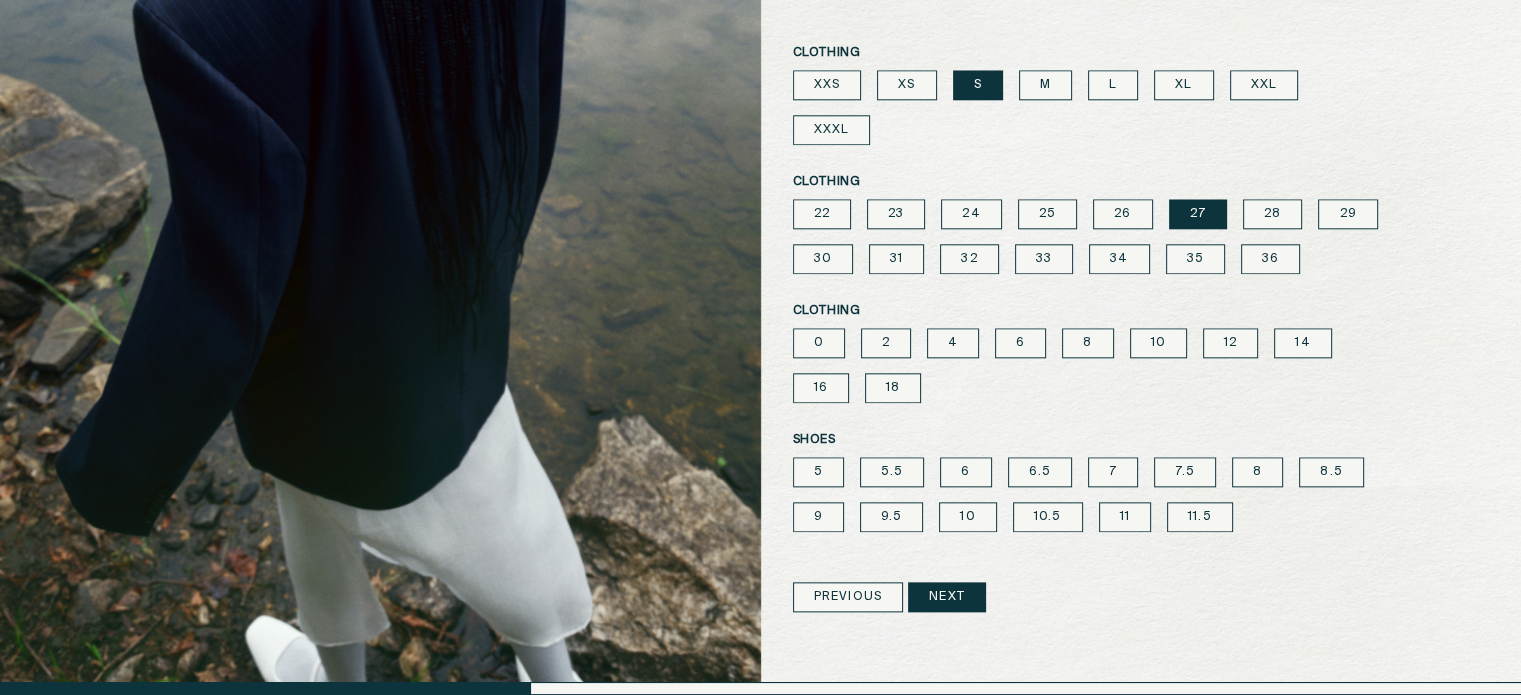 click on "4" at bounding box center (953, 343) 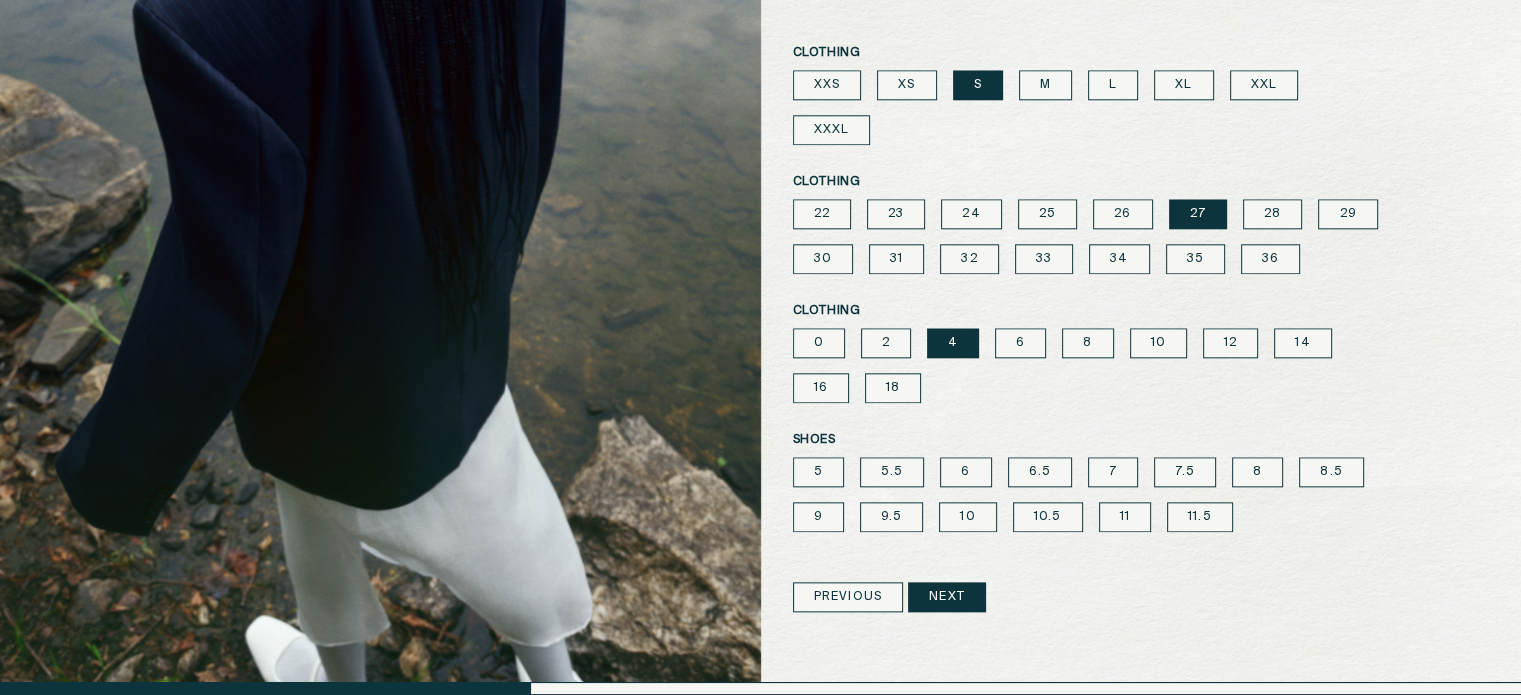 click on "2" at bounding box center (886, 343) 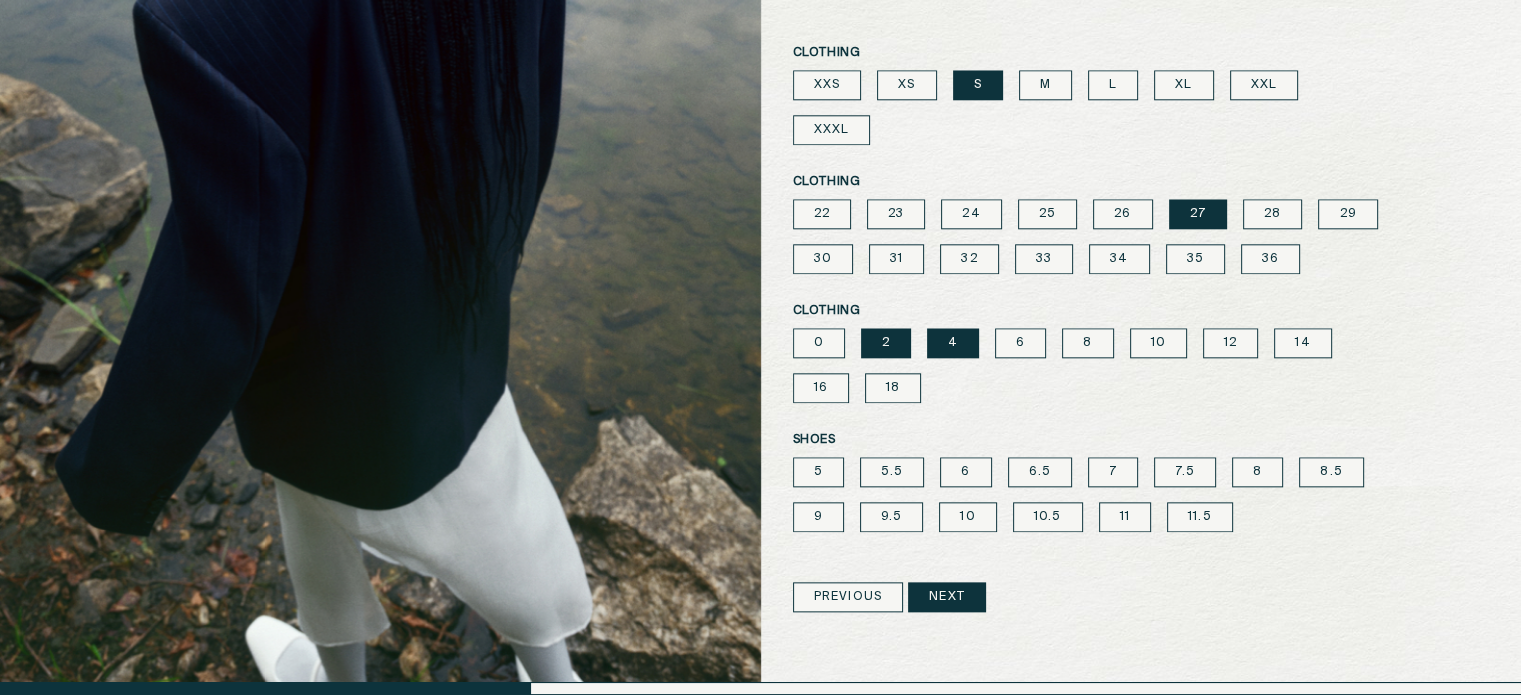 click on "5.5" at bounding box center [892, 472] 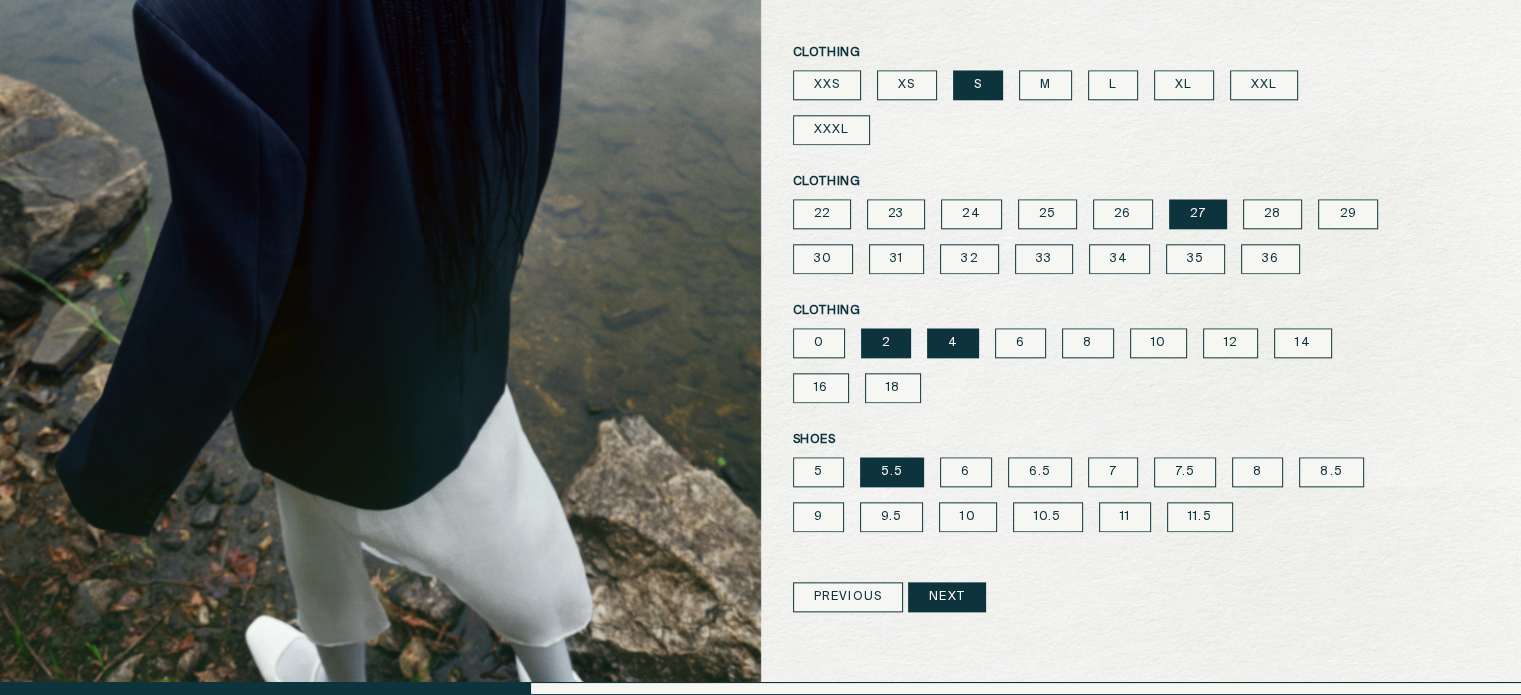 click on "6" at bounding box center [965, 472] 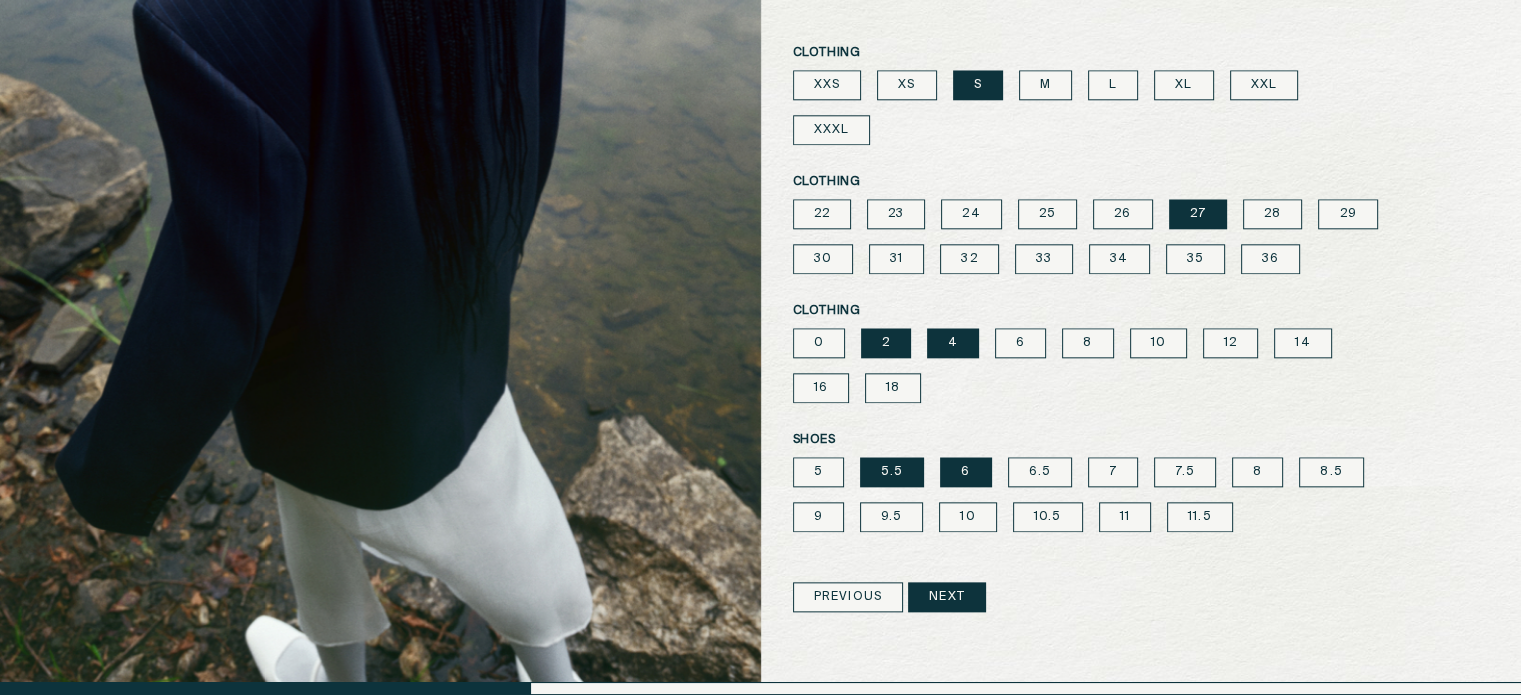 click on "These are my typical sizes (select all that apply) Clothing XXS XS S M L XL XXL XXXL Clothing 22 23 24 25 26 27 28 29 30 31 32 33 34 35 36 Clothing 0 2 4 6 8 10 12 14 16 18 Shoes 5 5.5 6 6.5 7 7.5 8 8.5 9 9.5 10 10.5 11 11.5 Previous Next" at bounding box center (1091, 284) 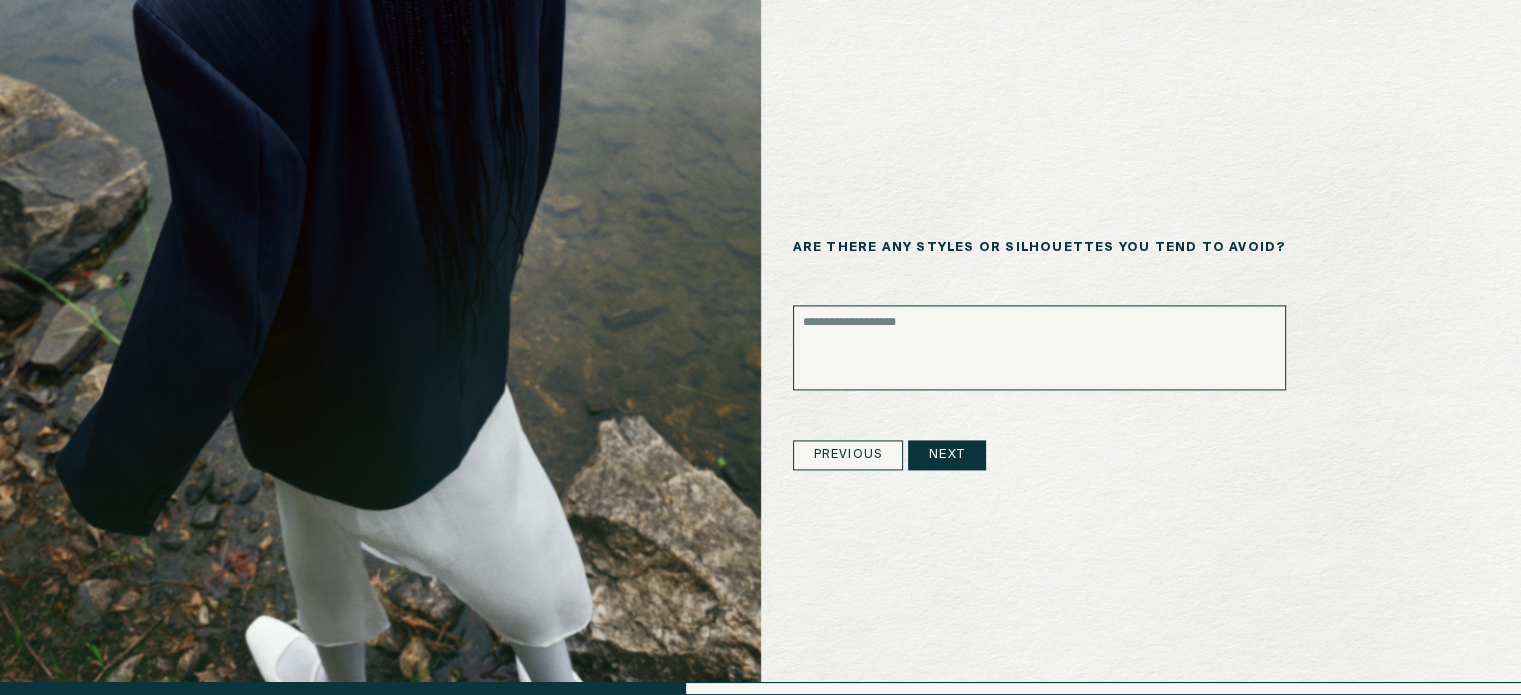 scroll, scrollTop: 2844, scrollLeft: 0, axis: vertical 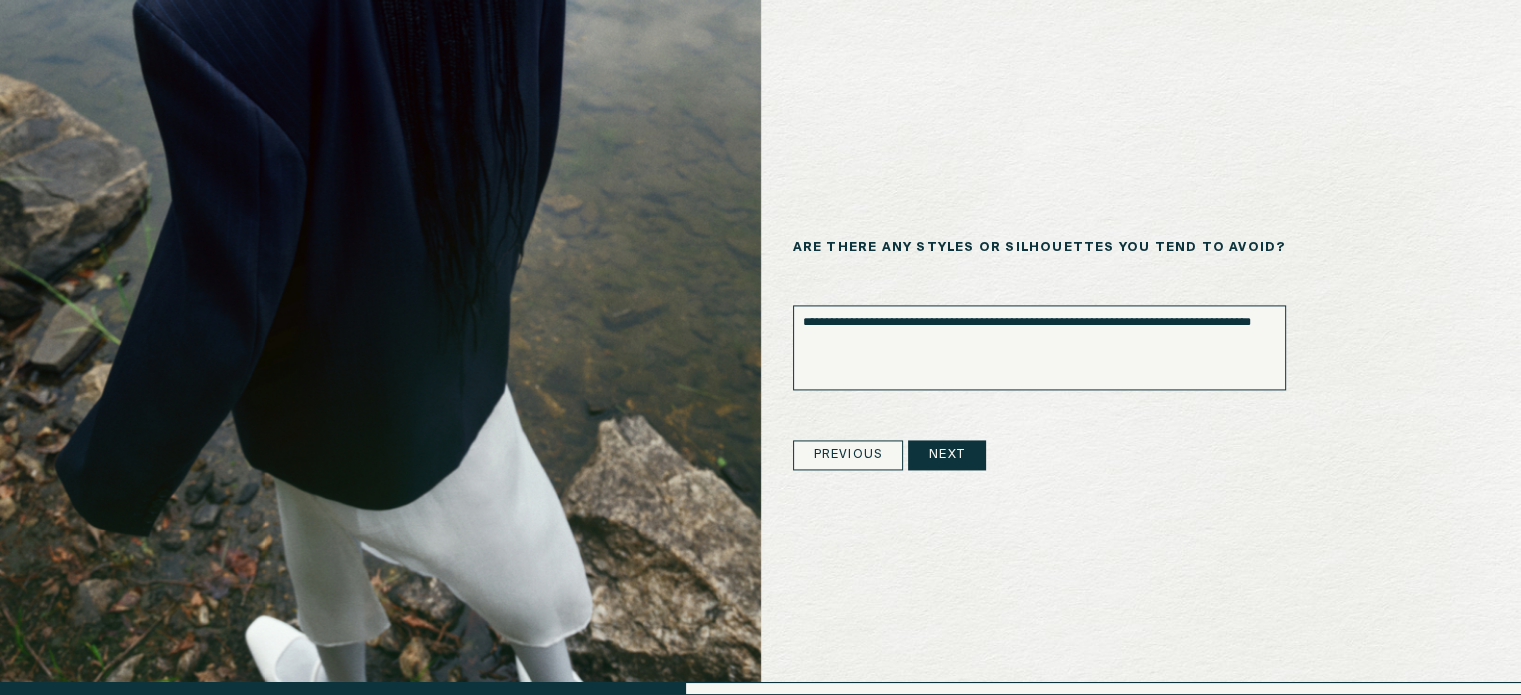 type on "**********" 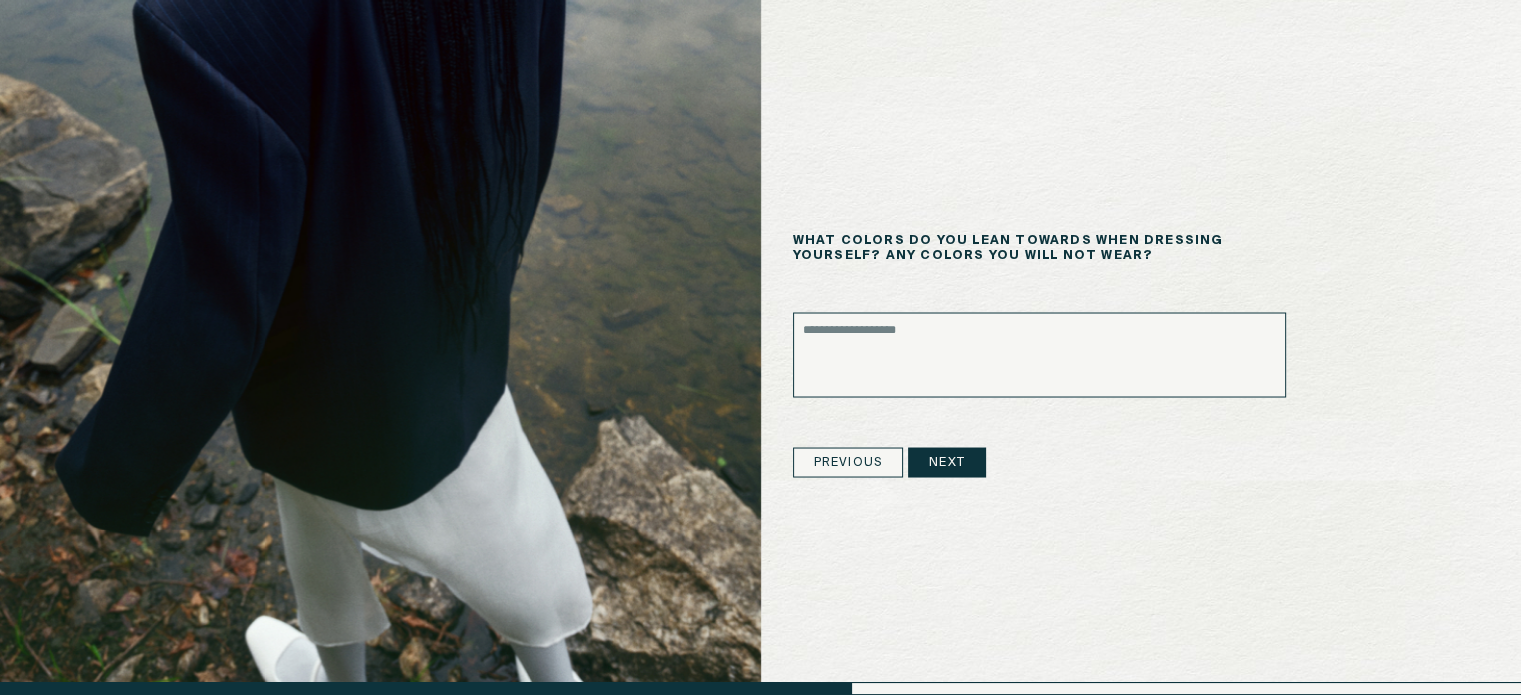 scroll, scrollTop: 3556, scrollLeft: 0, axis: vertical 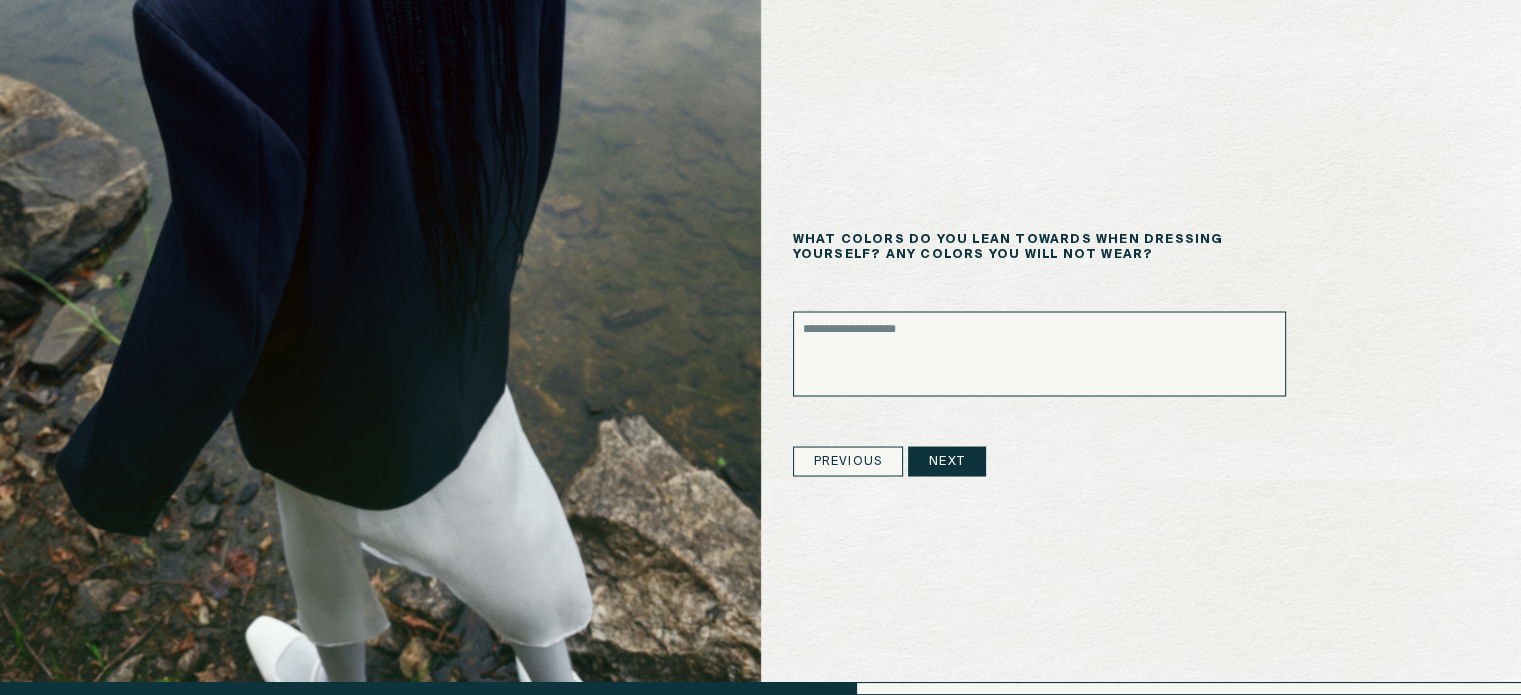 click at bounding box center [1039, 353] 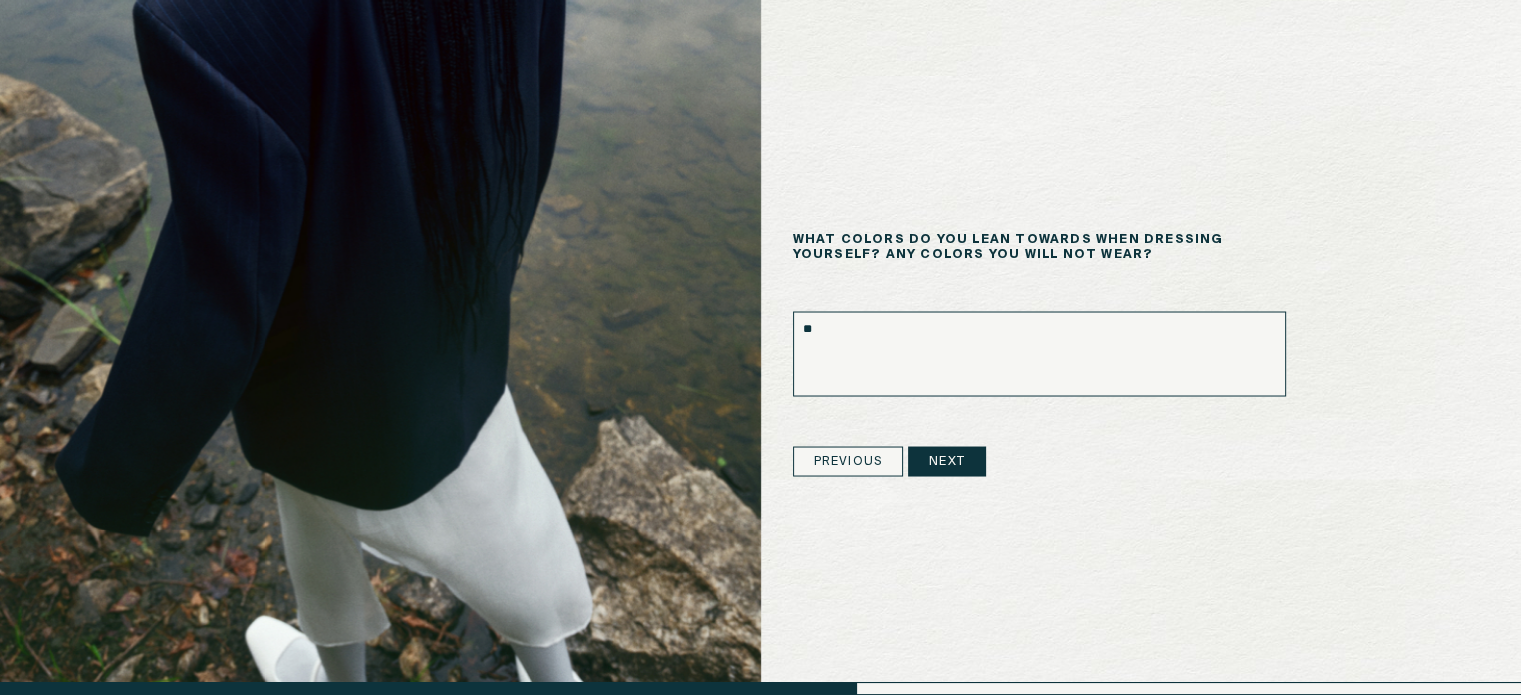 type on "*" 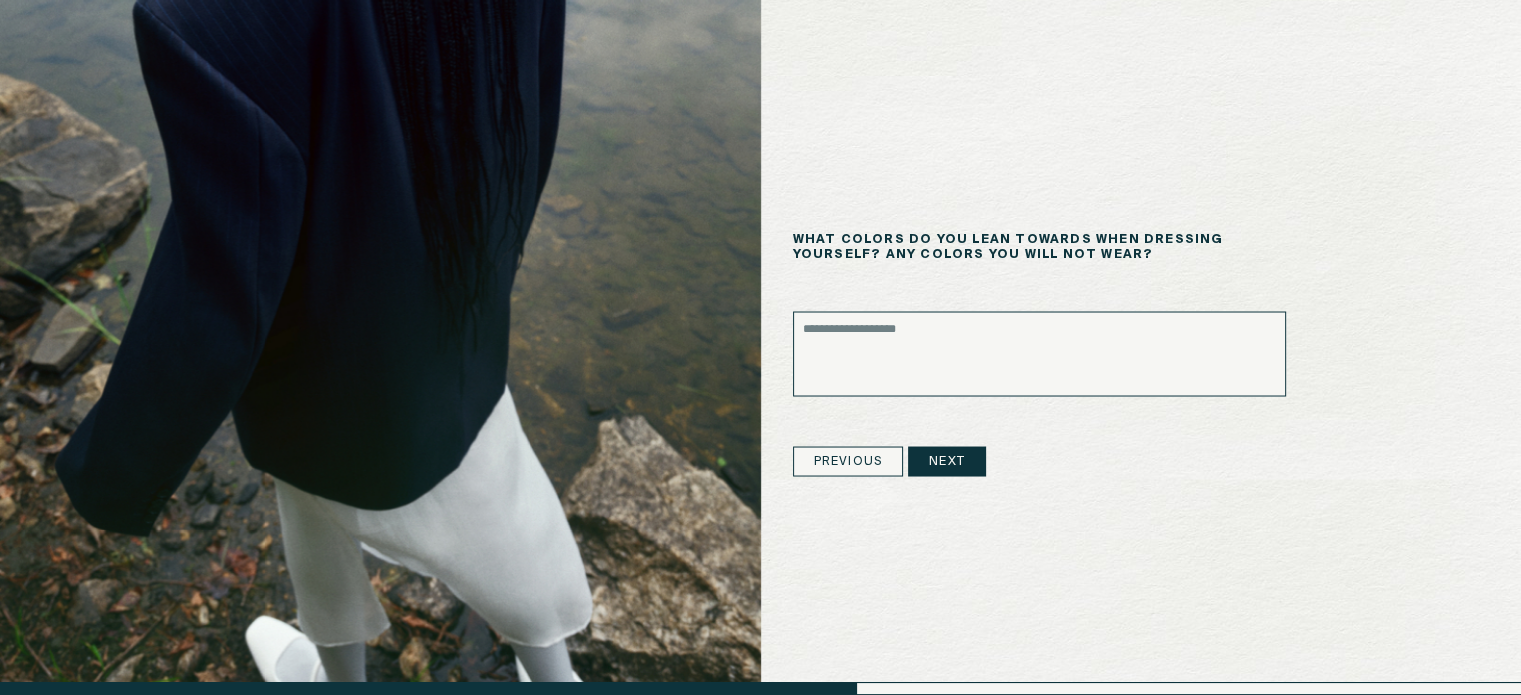 type on "*" 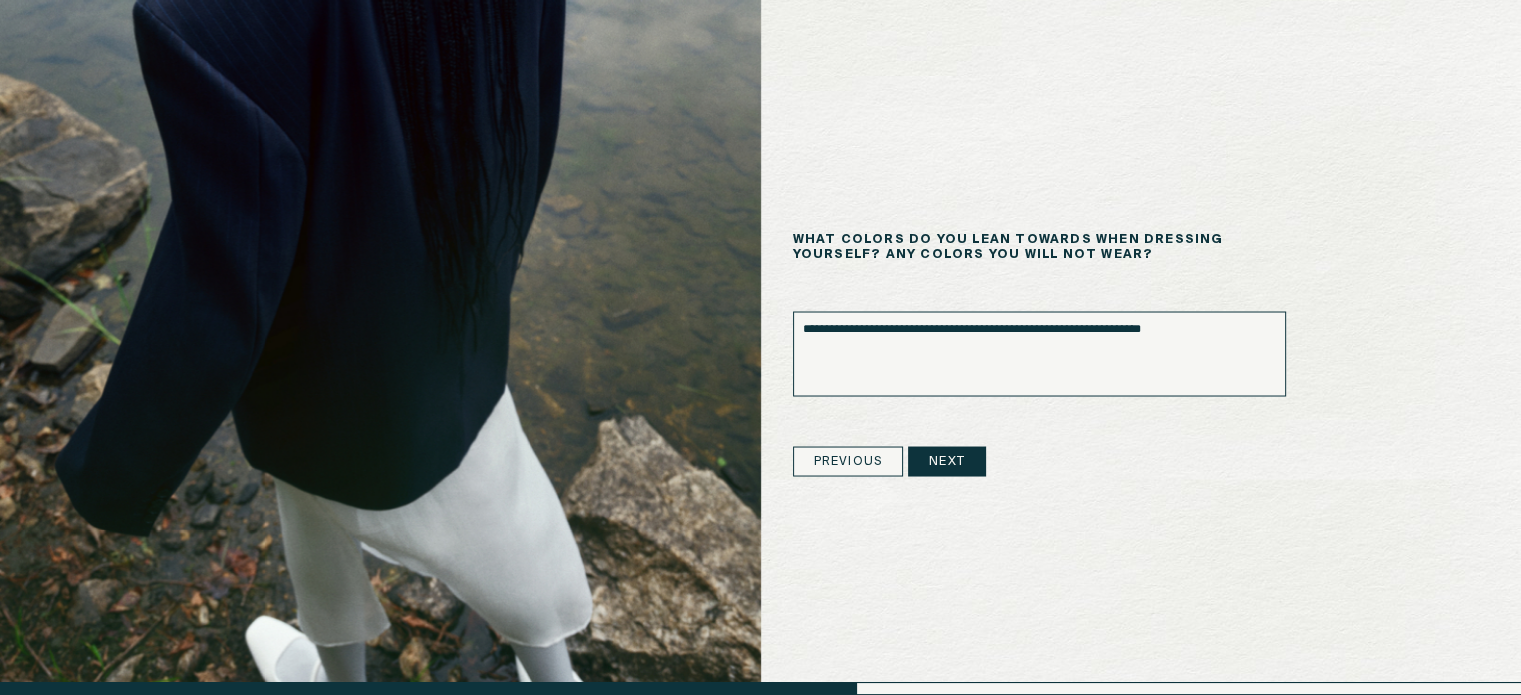 type on "**********" 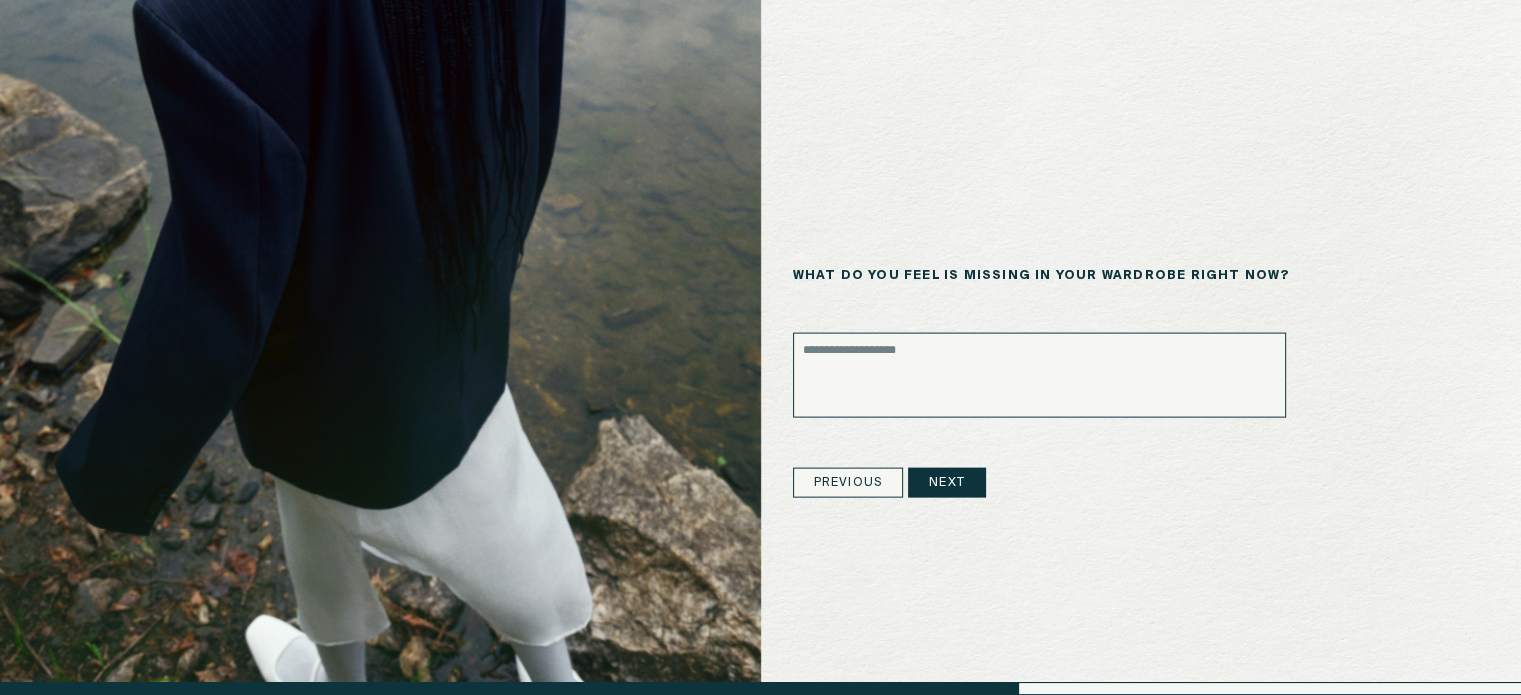 scroll, scrollTop: 4267, scrollLeft: 0, axis: vertical 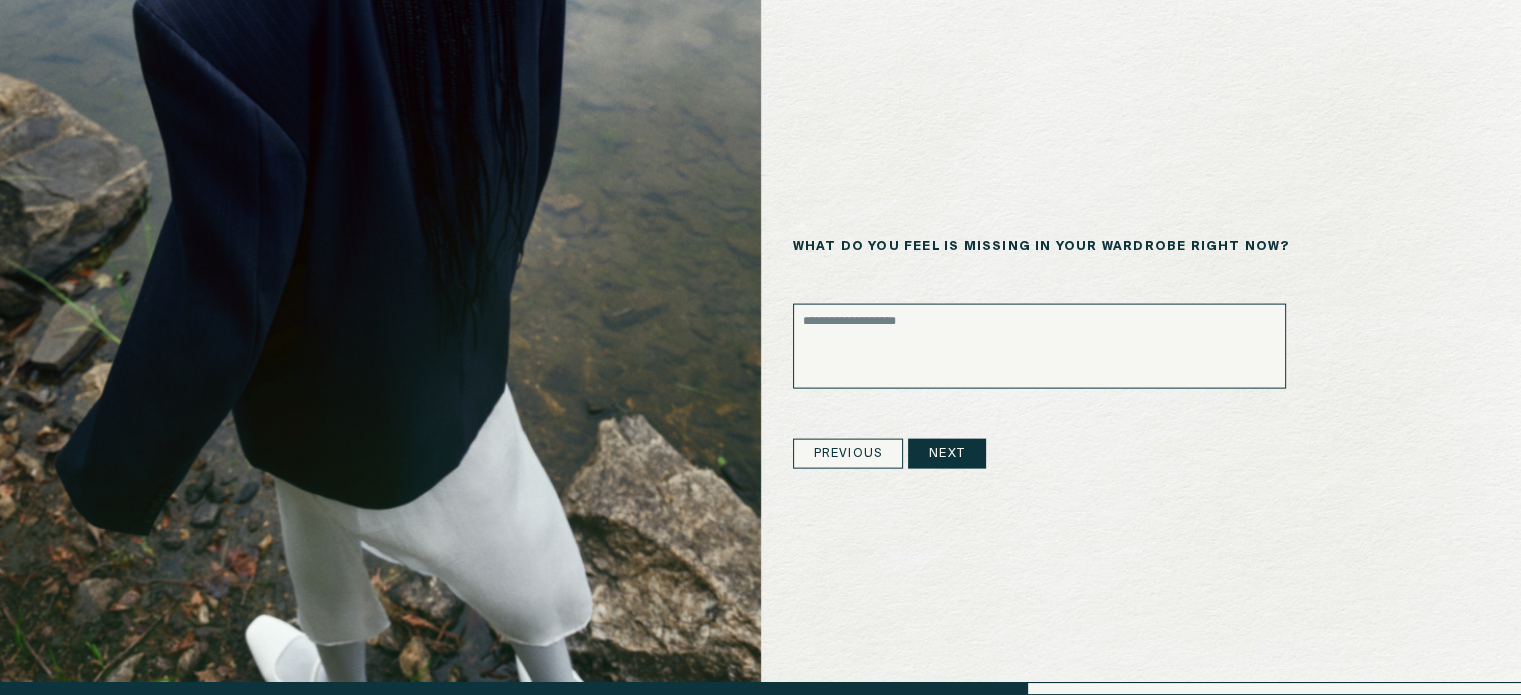 click at bounding box center (1039, 346) 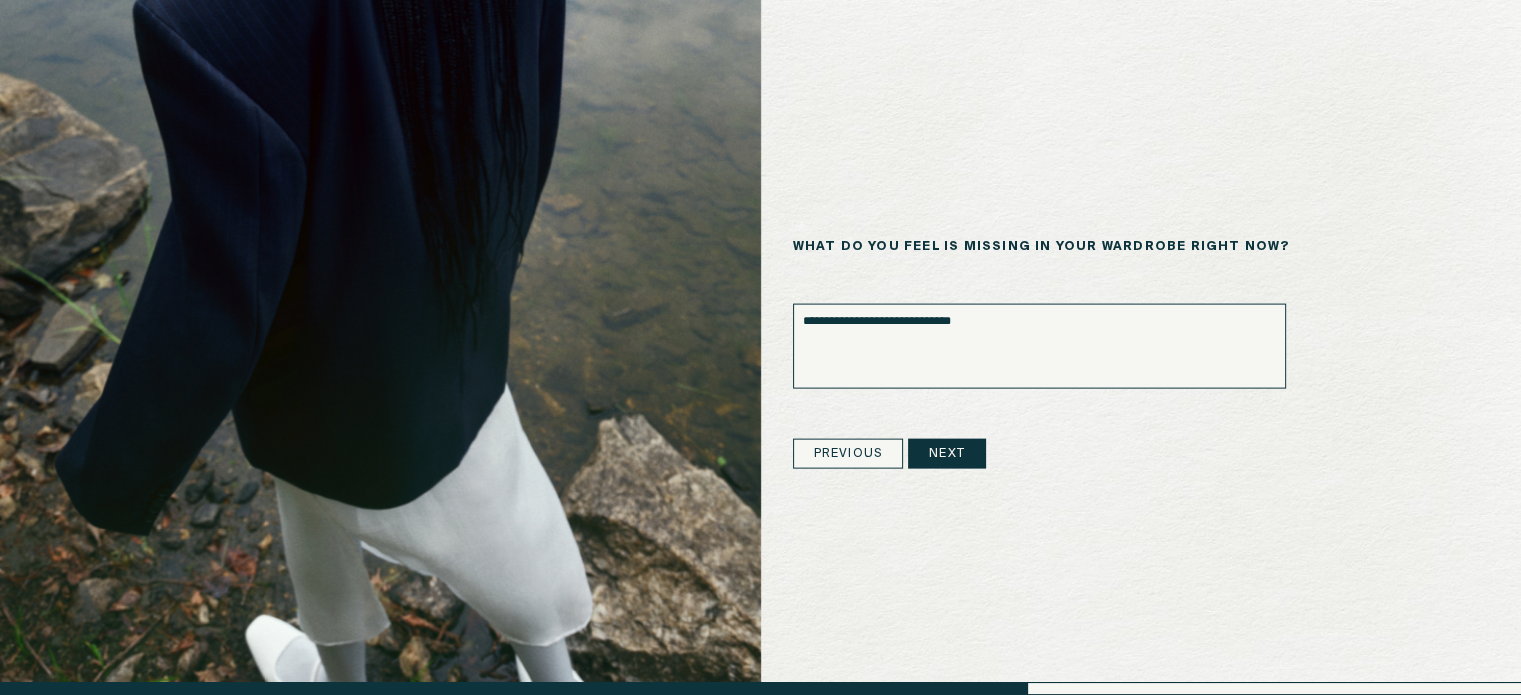 type on "[NAME]" 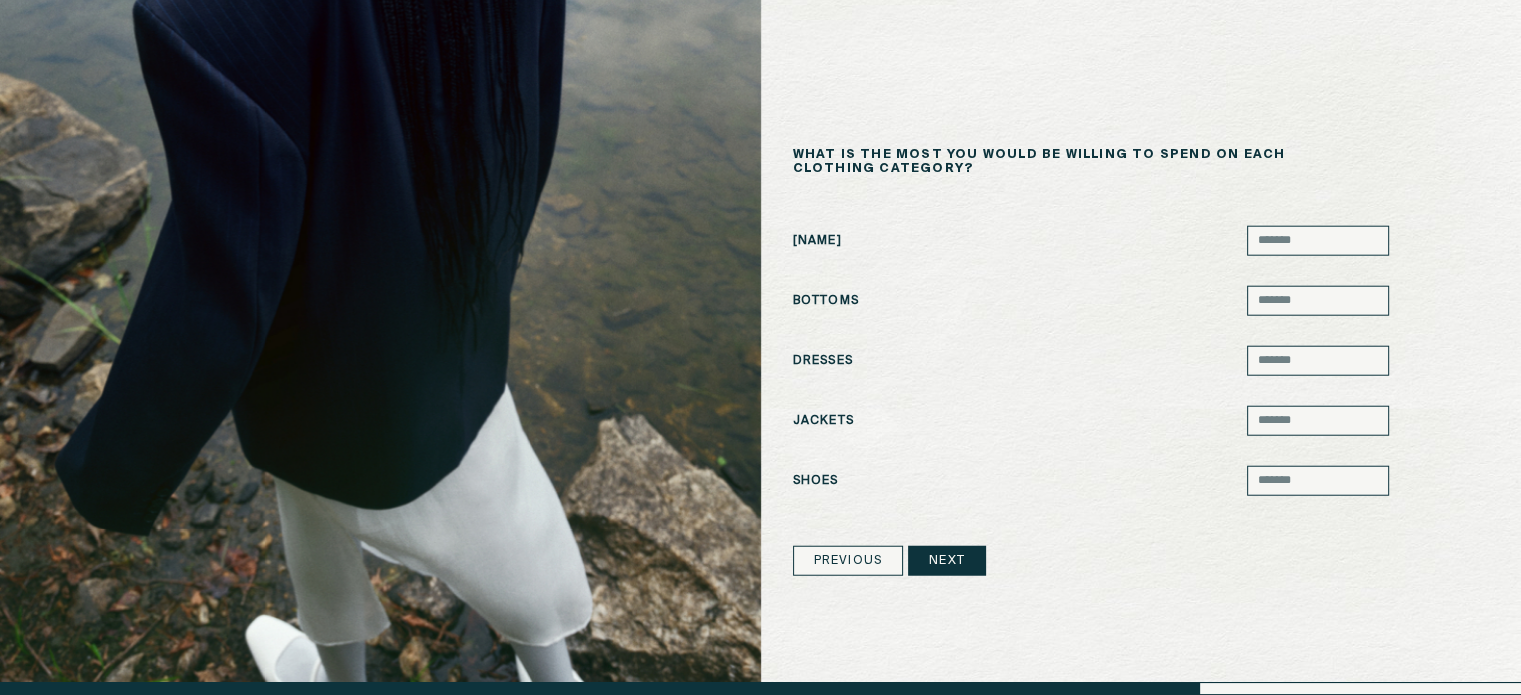 scroll, scrollTop: 4978, scrollLeft: 0, axis: vertical 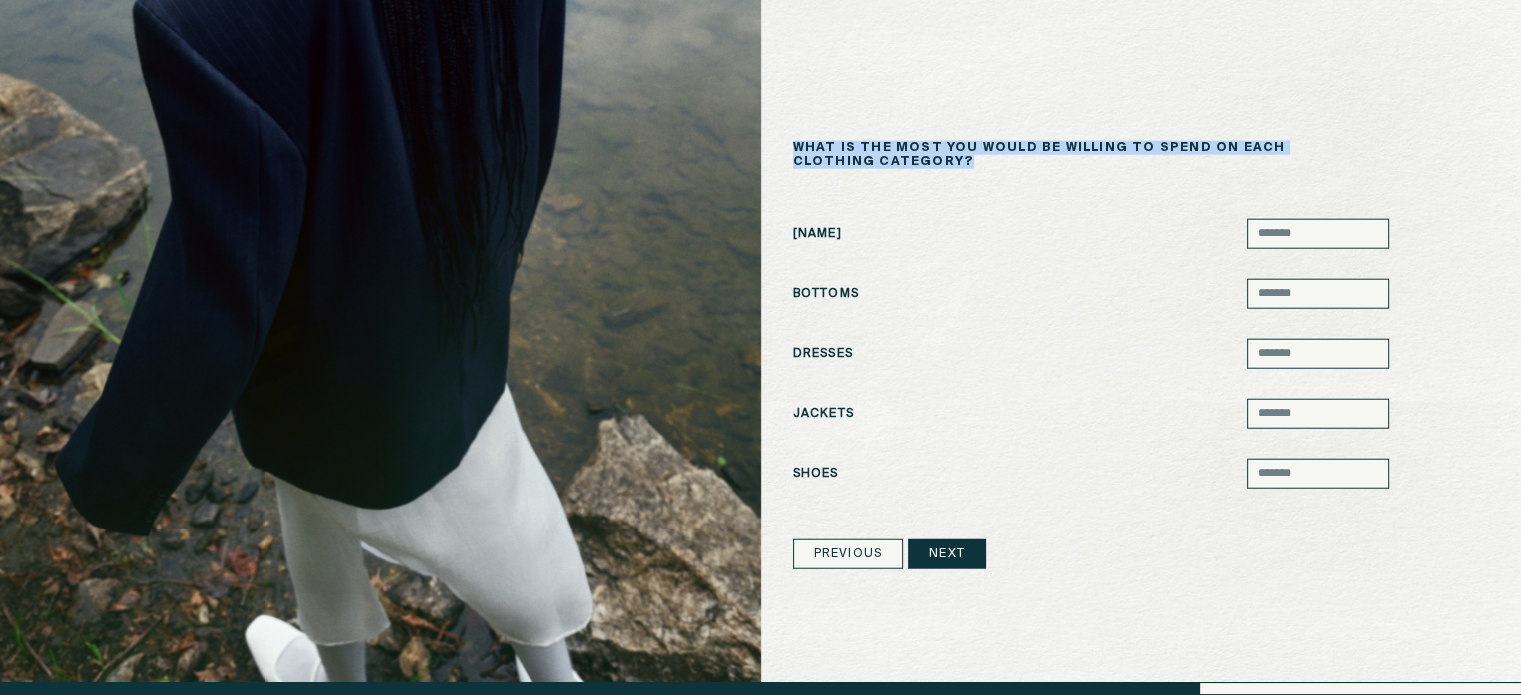 drag, startPoint x: 965, startPoint y: 162, endPoint x: 765, endPoint y: 139, distance: 201.31816 